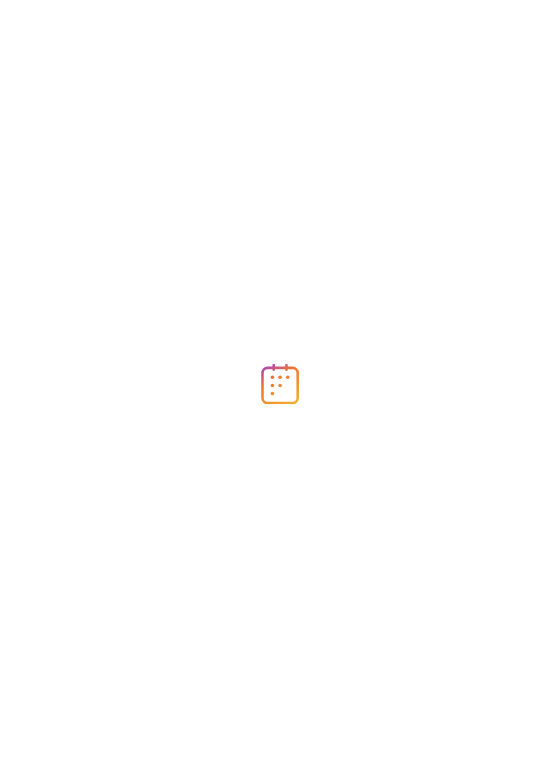 scroll, scrollTop: 0, scrollLeft: 0, axis: both 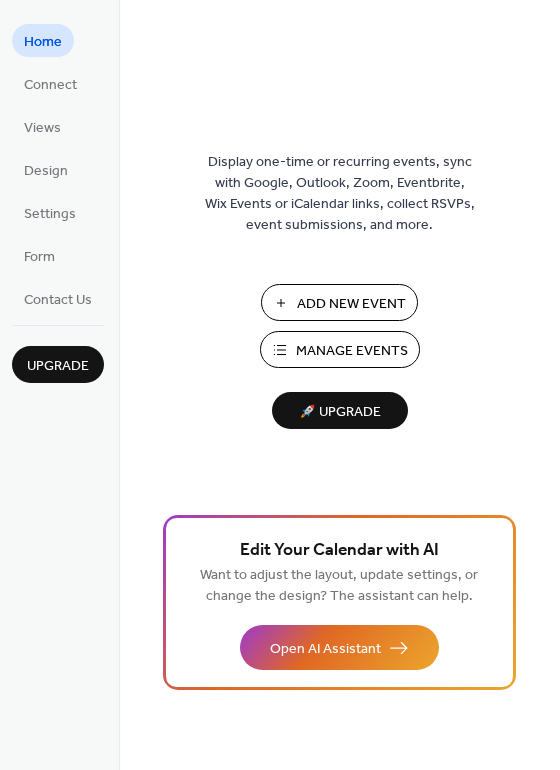 click on "Add New Event" at bounding box center [351, 304] 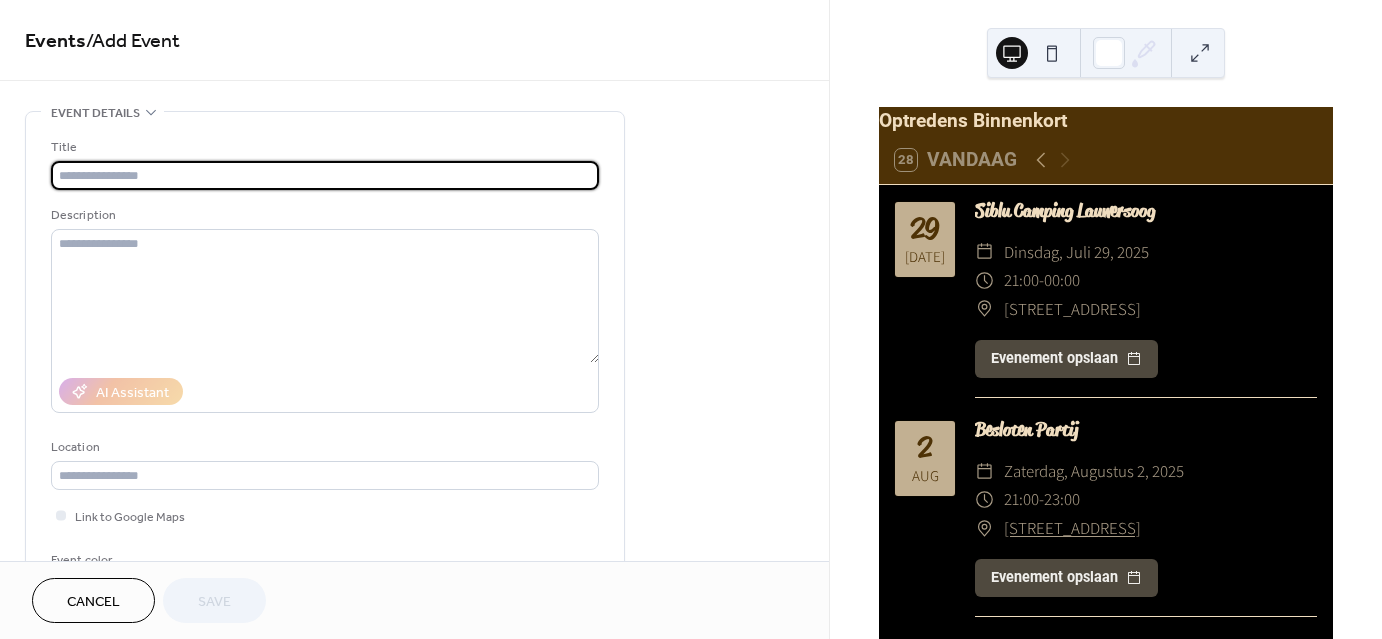 scroll, scrollTop: 0, scrollLeft: 0, axis: both 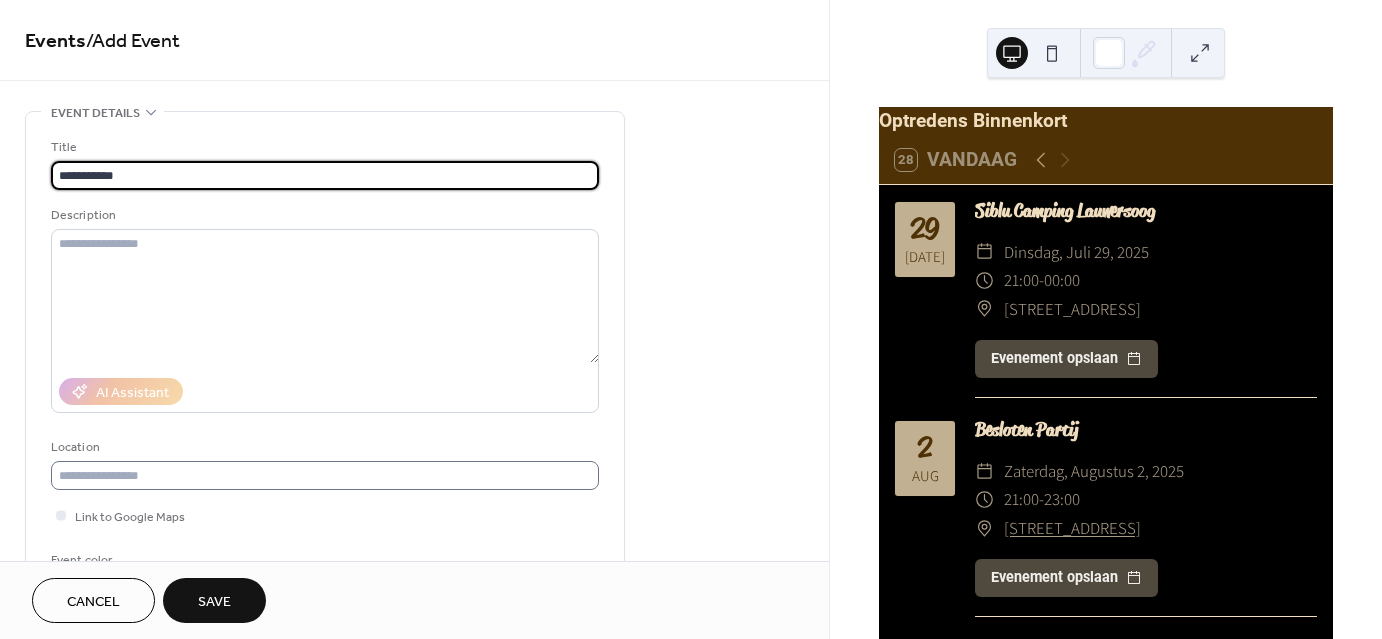 type on "**********" 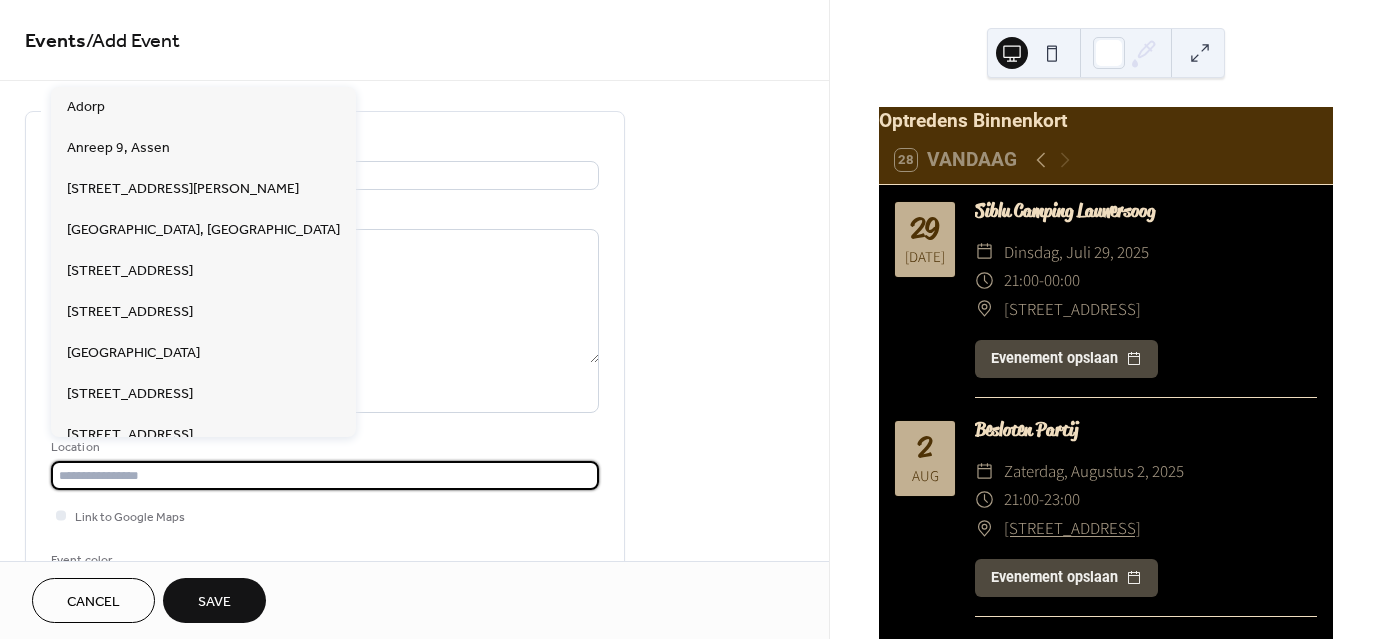 click at bounding box center [325, 475] 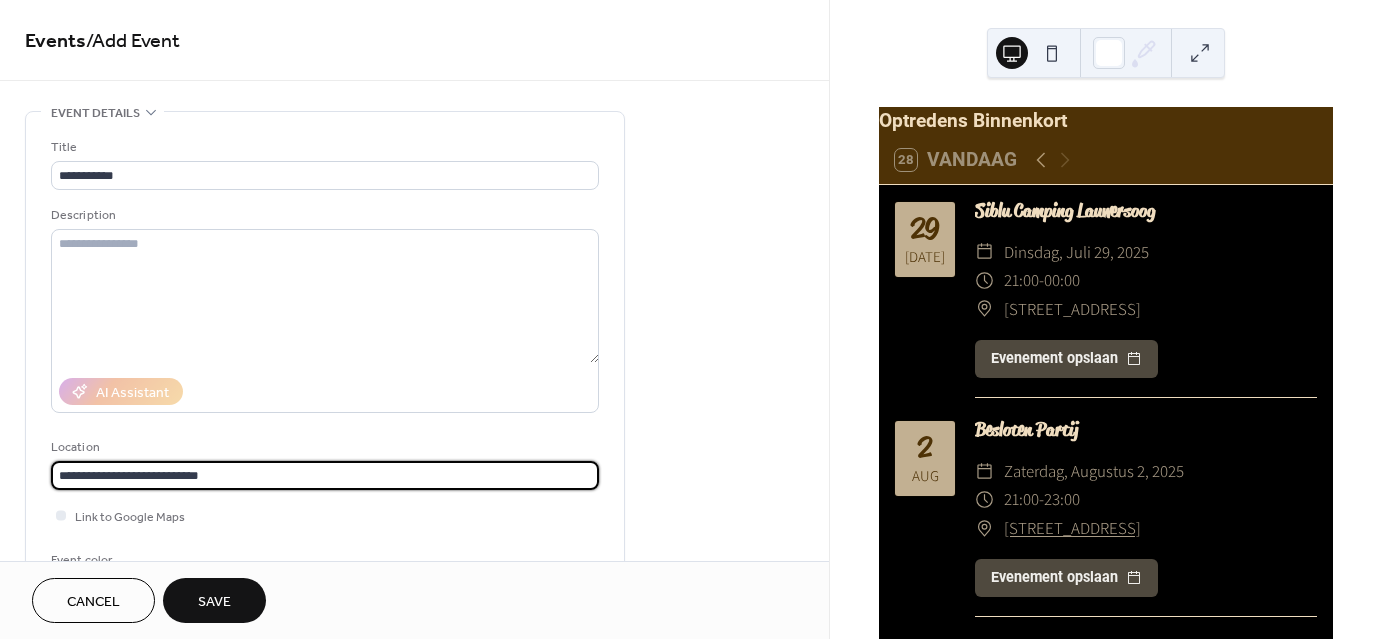 click on "**********" at bounding box center [325, 475] 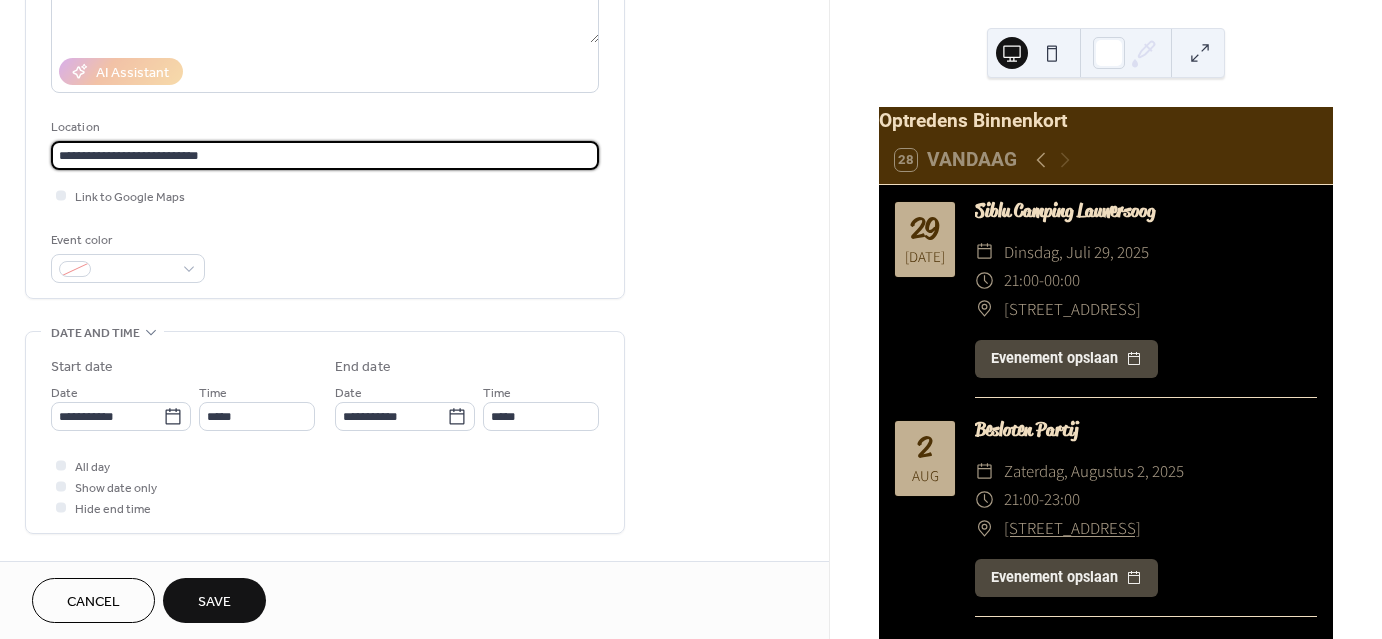 scroll, scrollTop: 320, scrollLeft: 0, axis: vertical 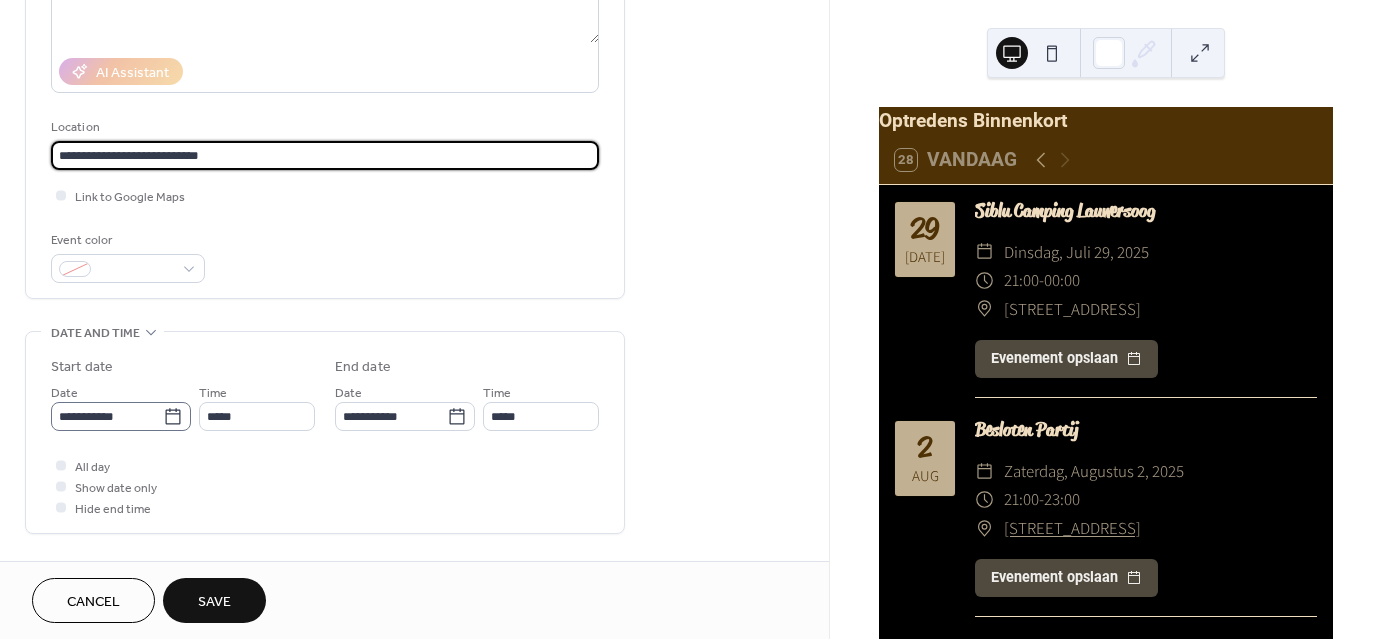 type on "**********" 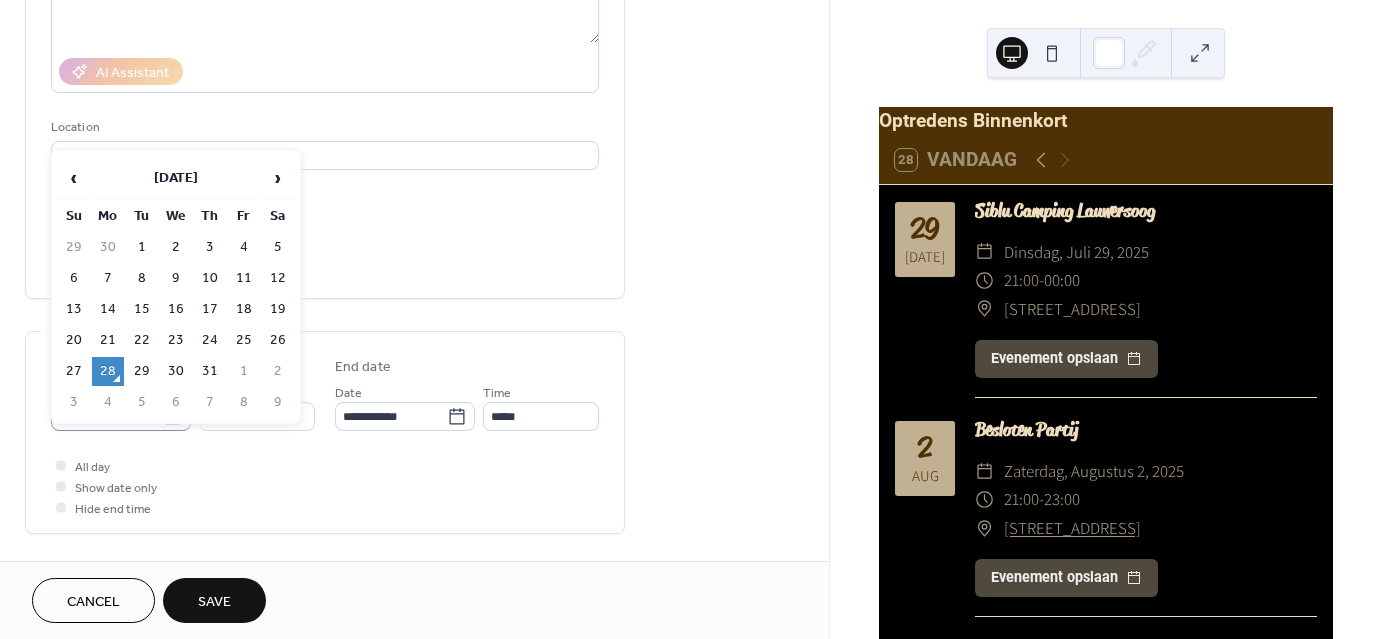 click on "**********" at bounding box center [691, 319] 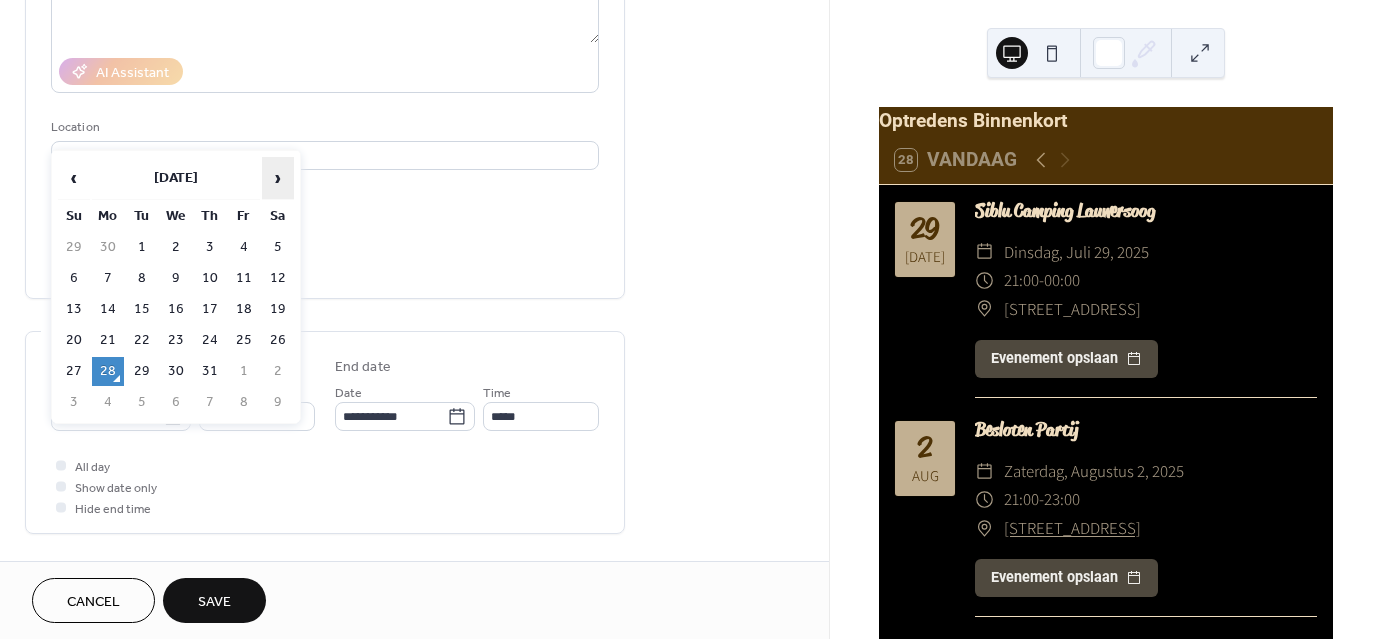 click on "›" at bounding box center [278, 178] 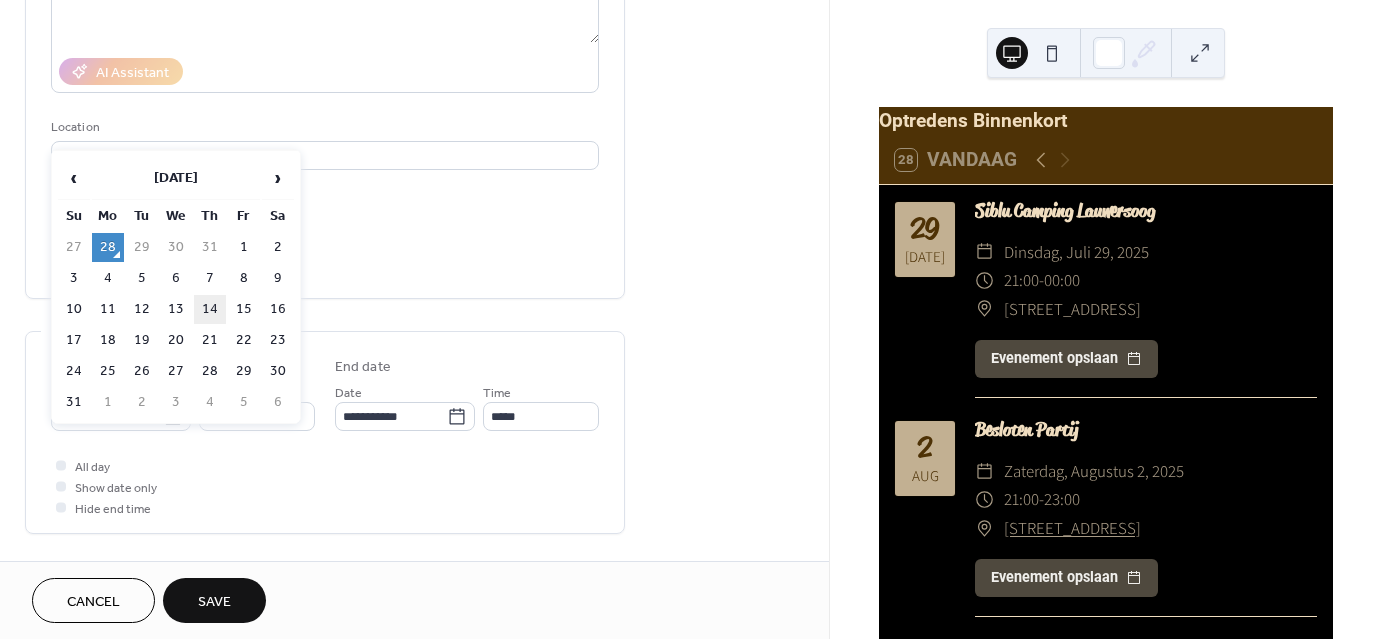 click on "14" at bounding box center [210, 309] 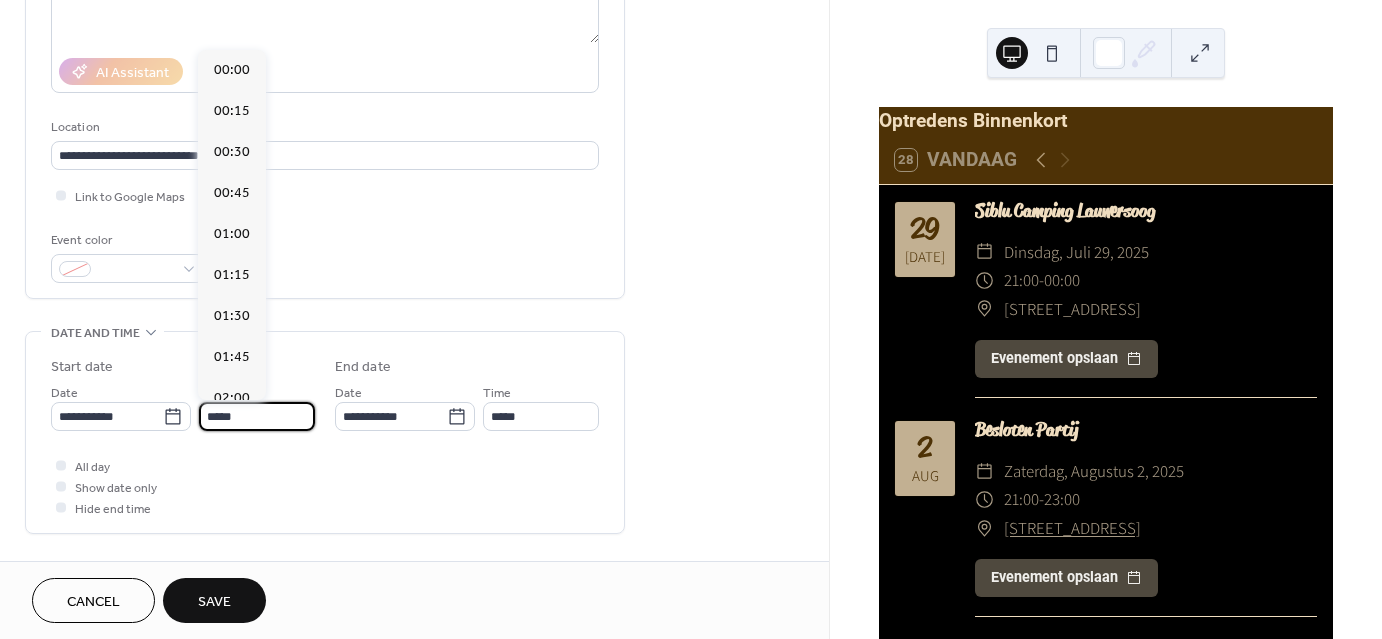 scroll, scrollTop: 1968, scrollLeft: 0, axis: vertical 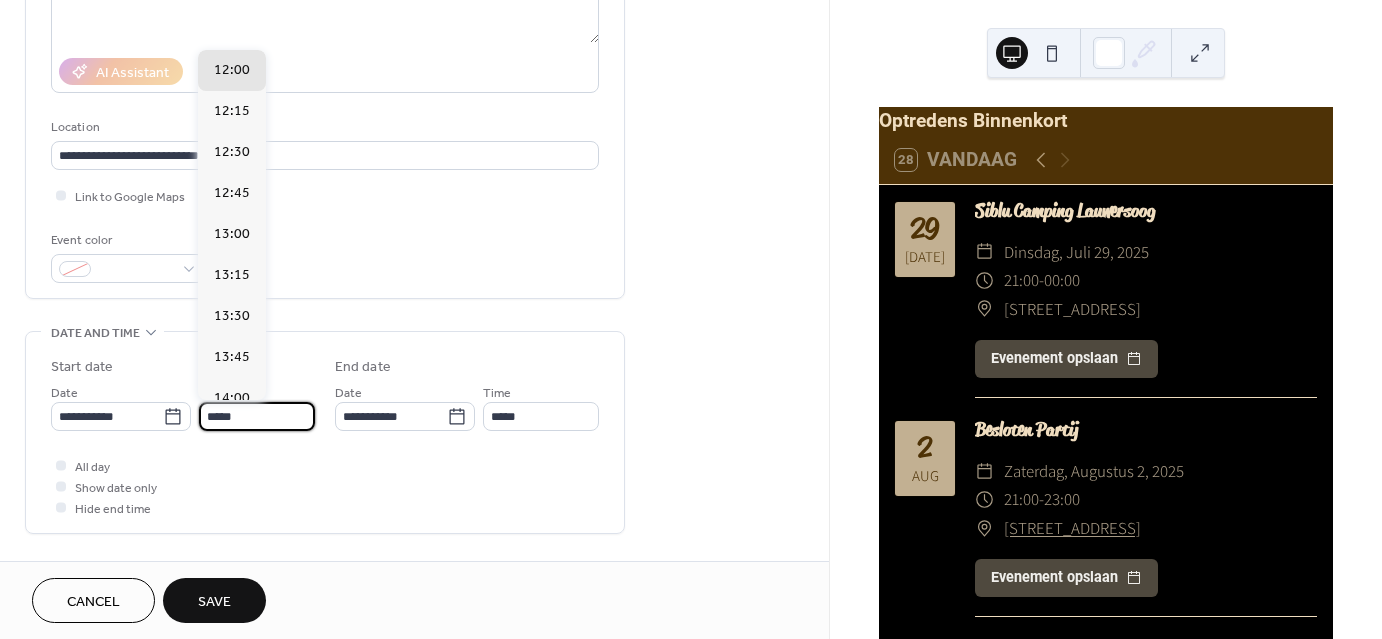 click on "*****" at bounding box center (257, 416) 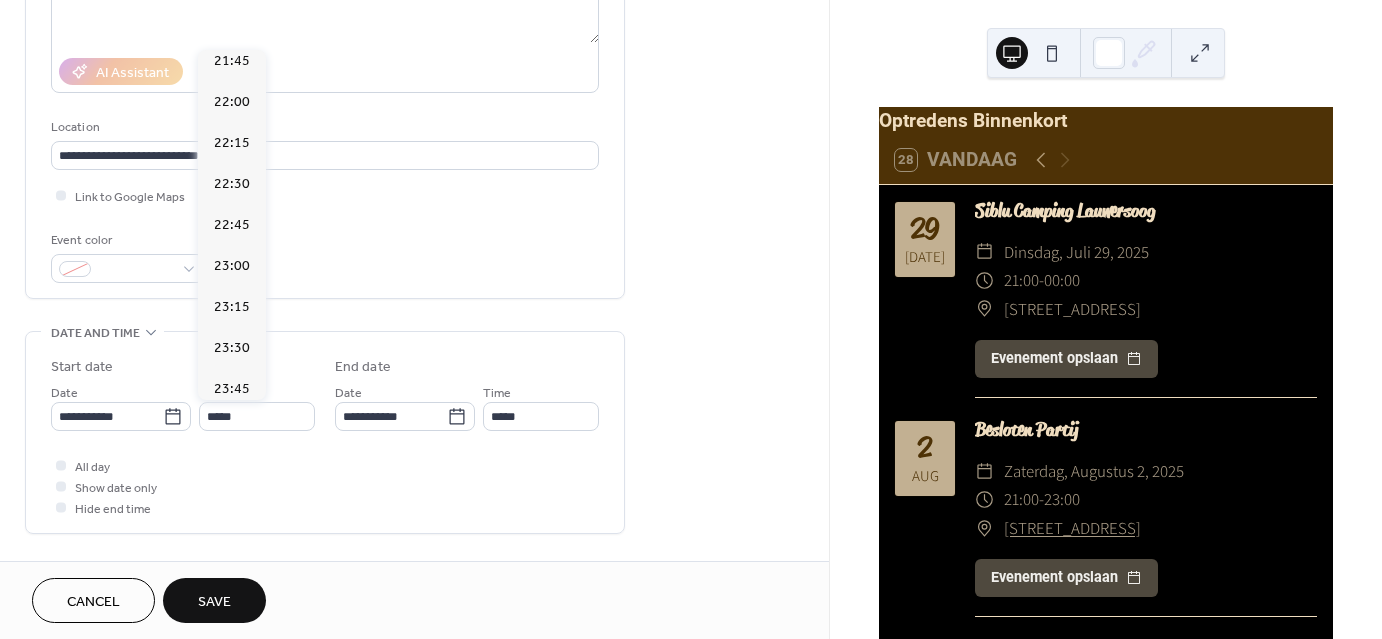 scroll, scrollTop: 3576, scrollLeft: 0, axis: vertical 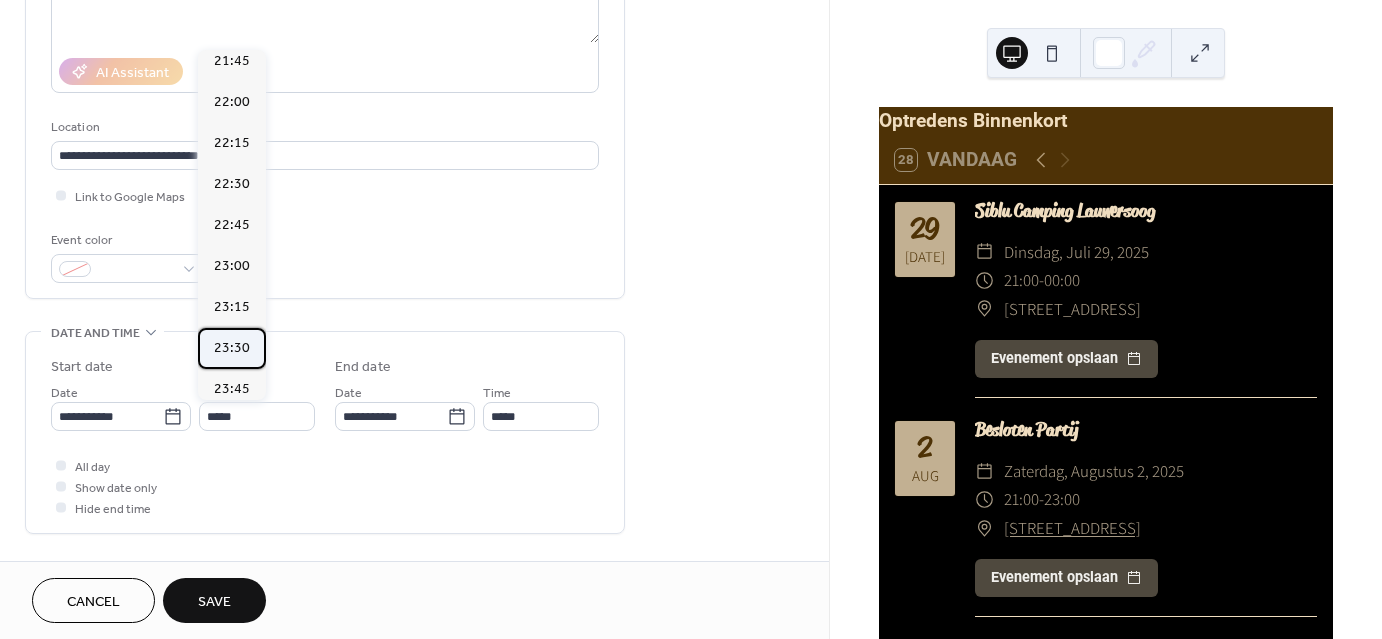 click on "23:30" at bounding box center (232, 348) 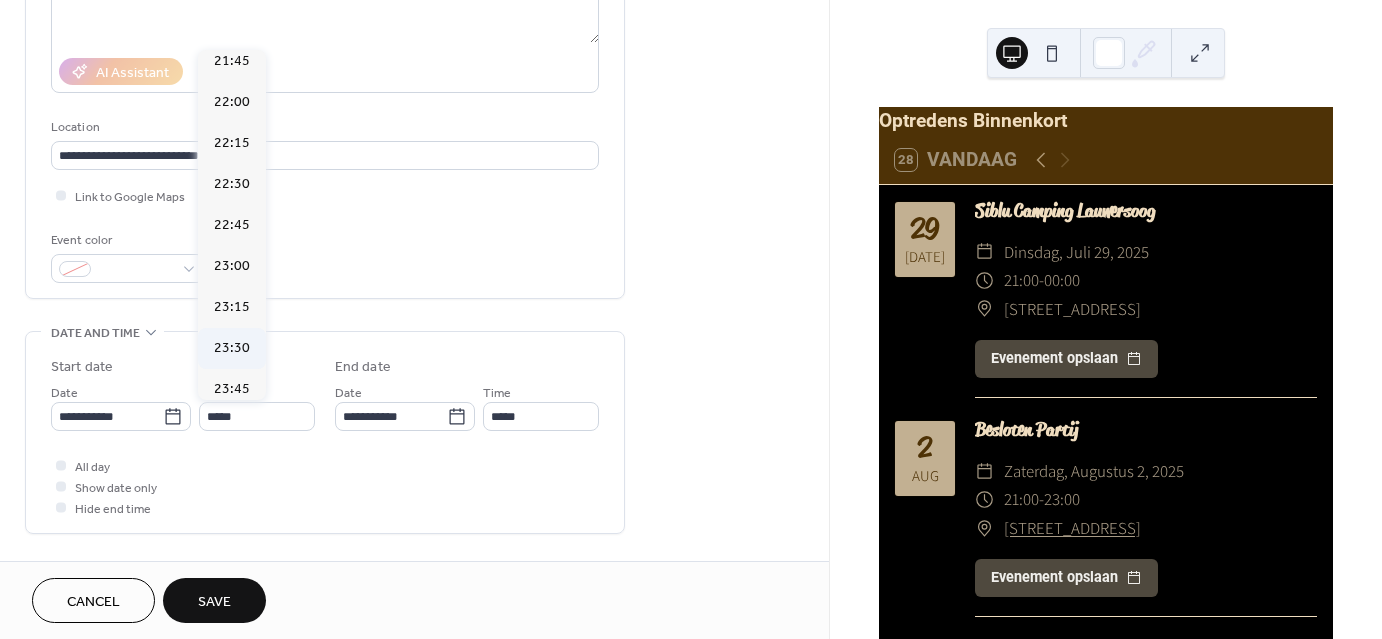 type on "*****" 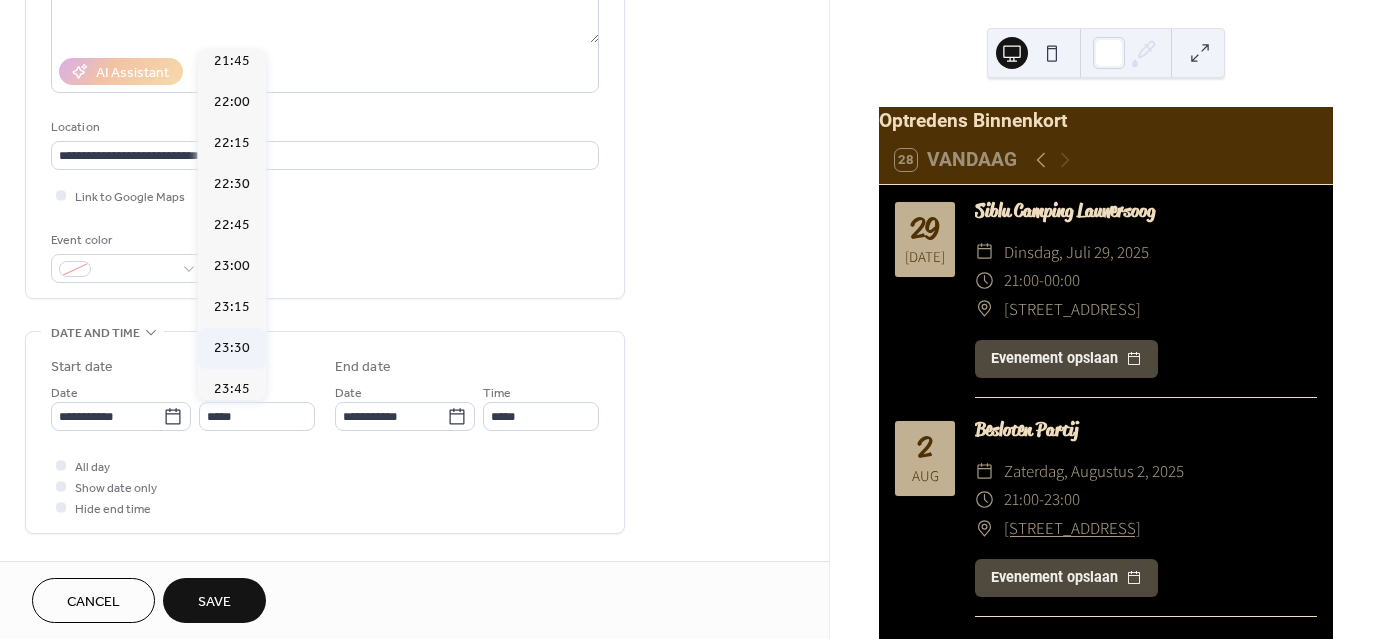 type on "**********" 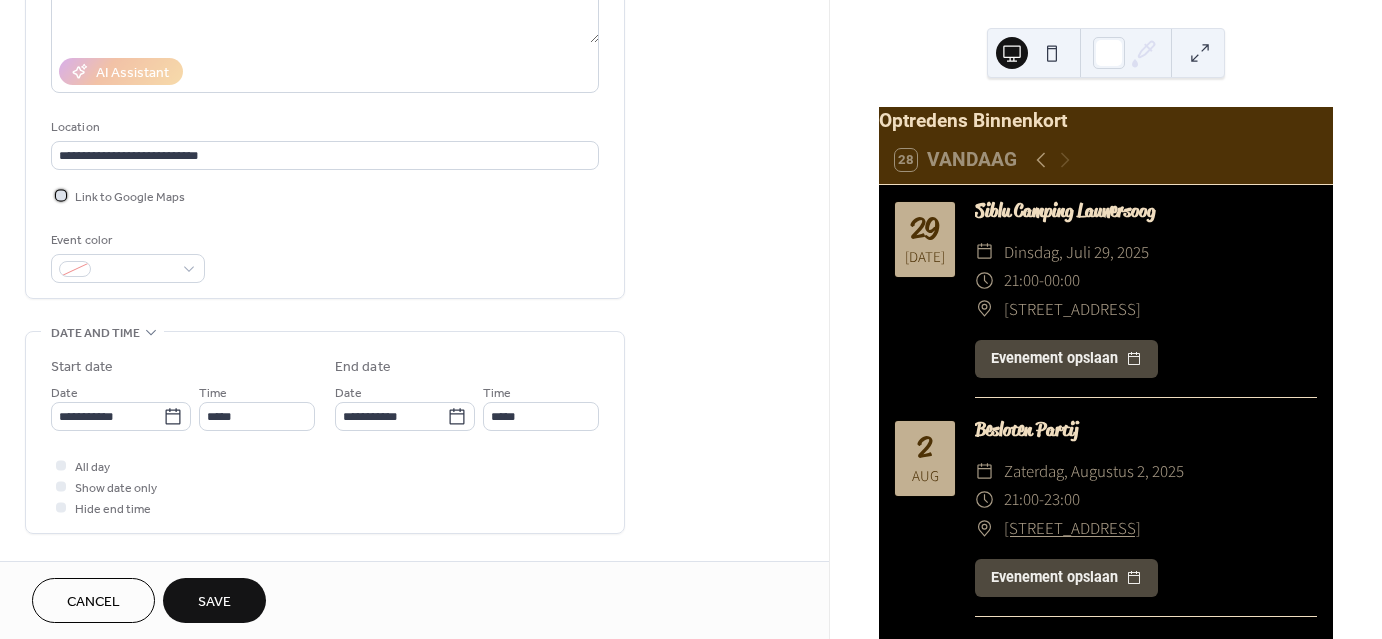 click at bounding box center (61, 195) 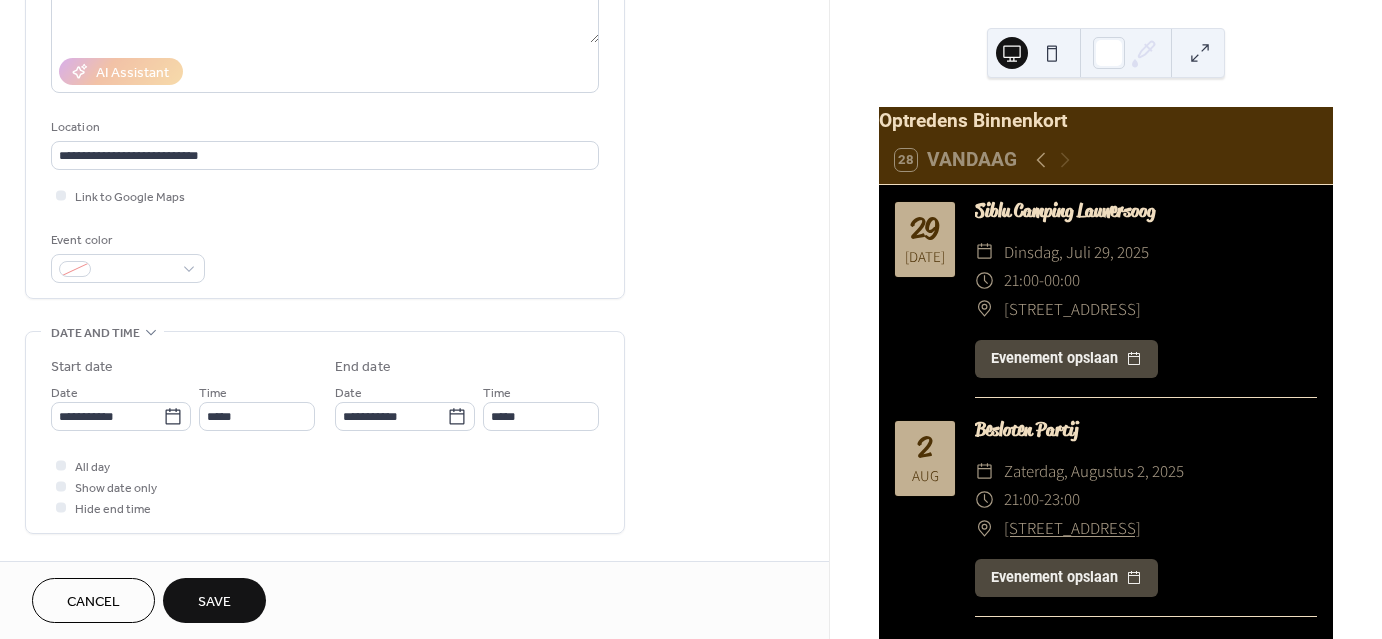 click on "Save" at bounding box center (214, 602) 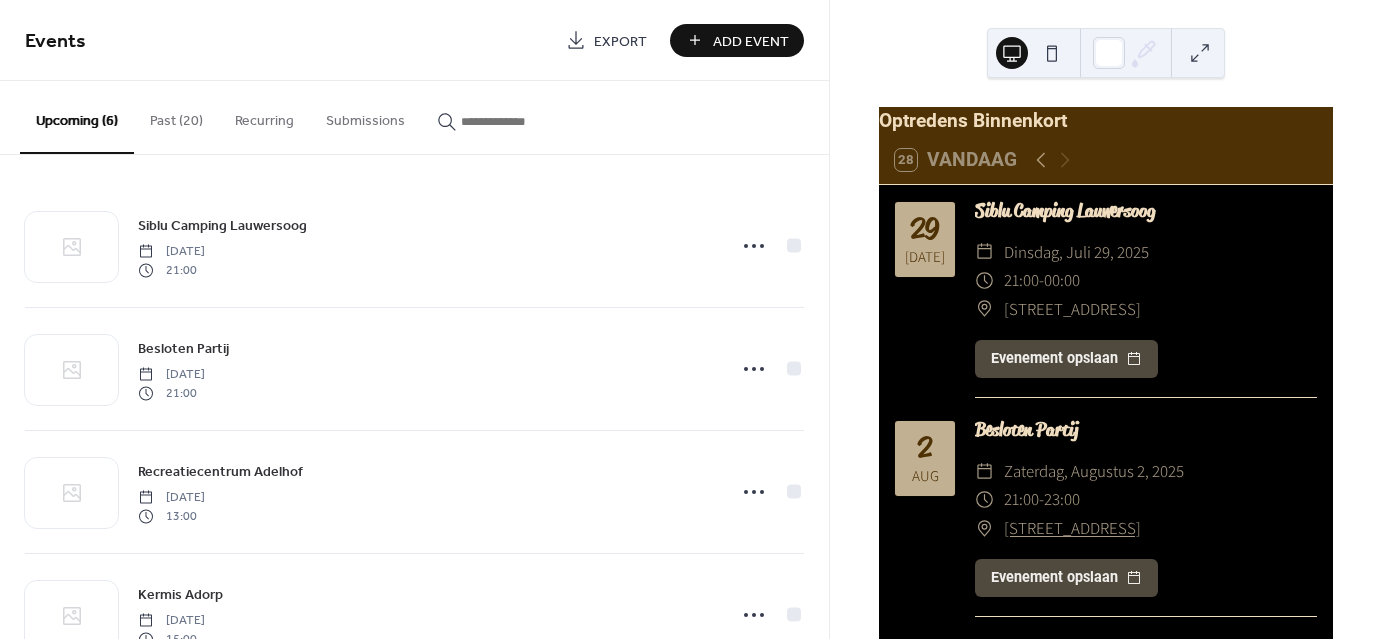 click on "Add Event" at bounding box center [751, 41] 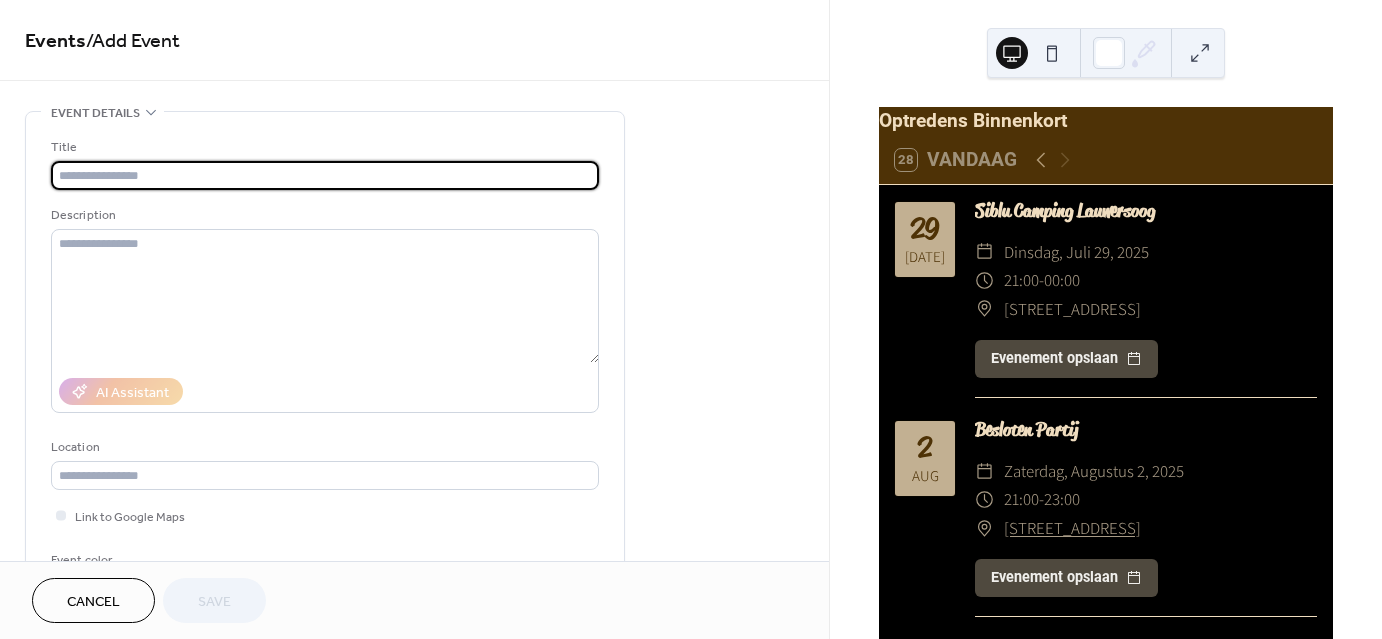 click at bounding box center (325, 175) 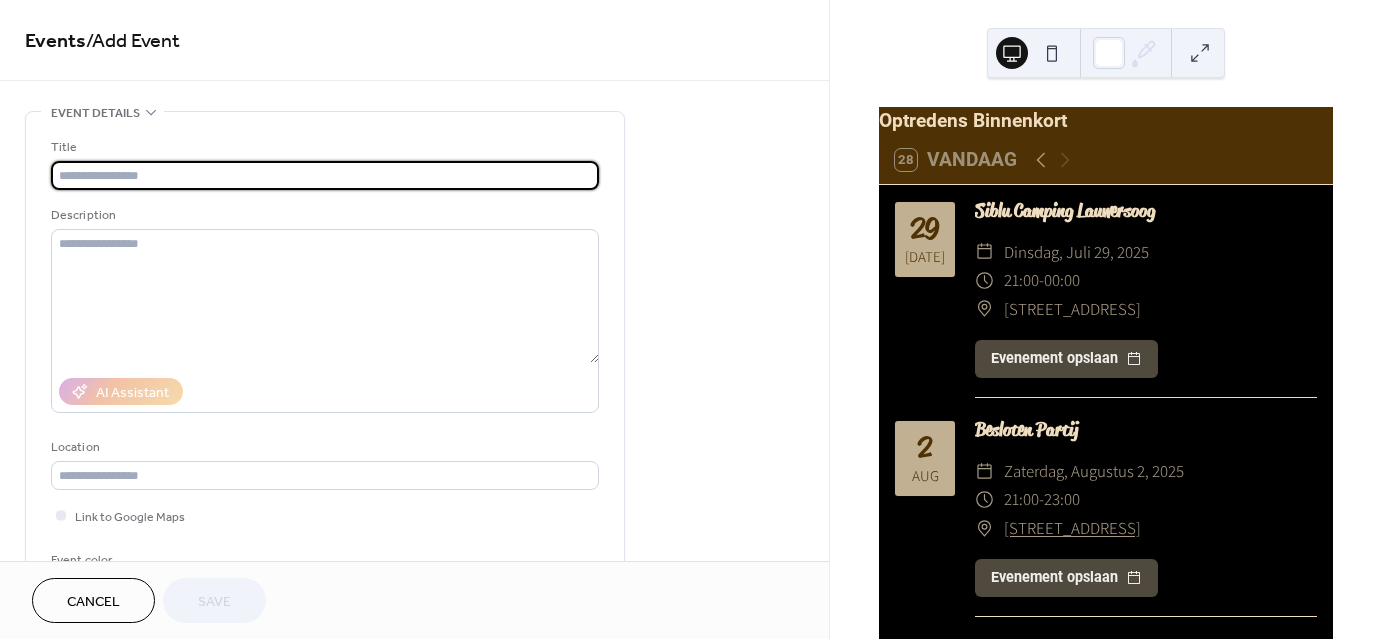 paste on "**********" 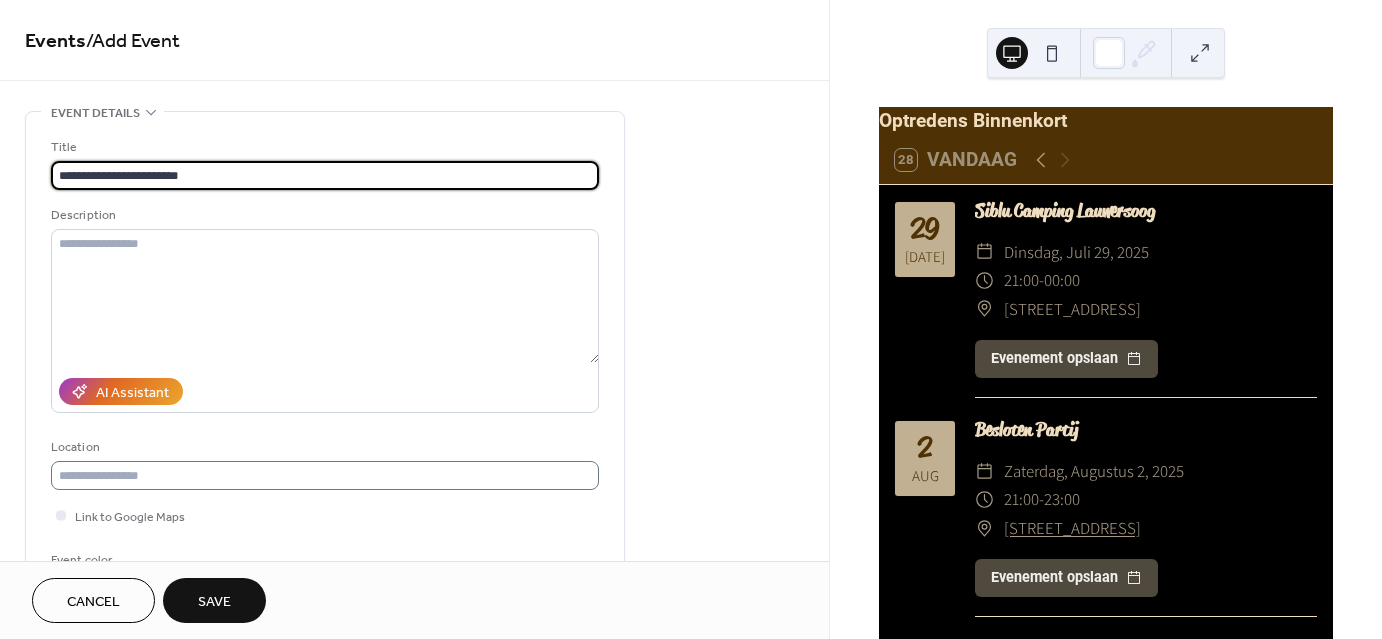 type on "**********" 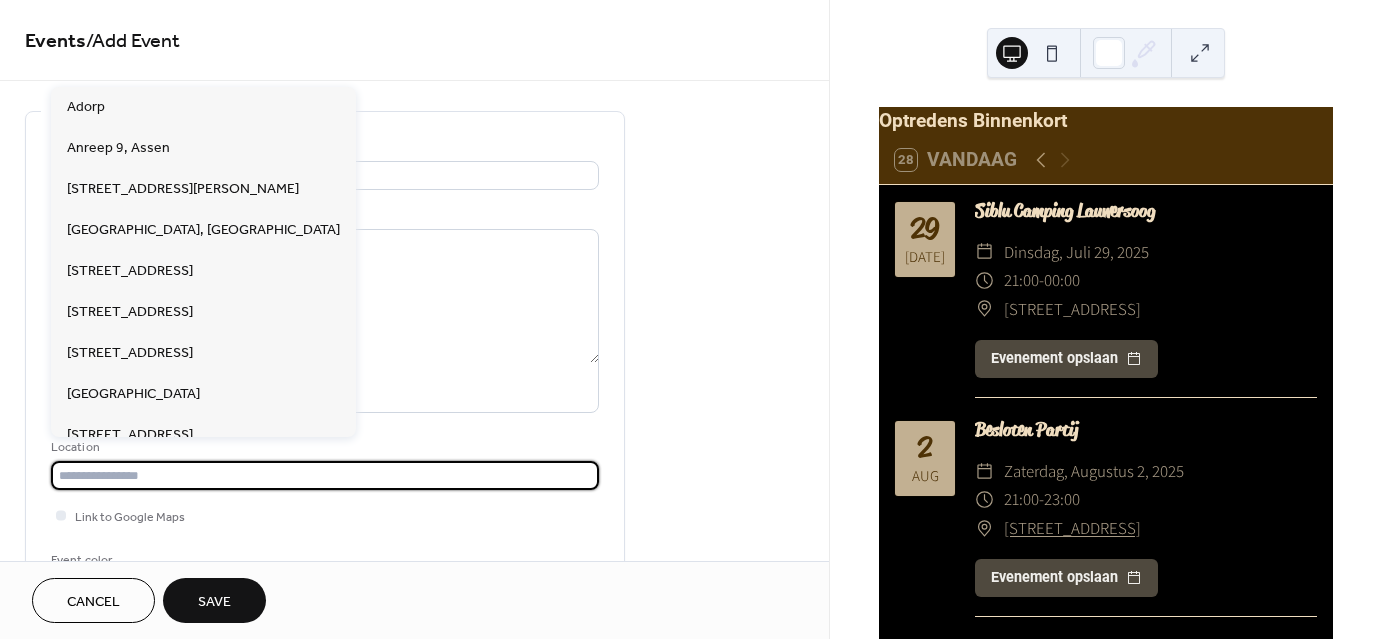 click at bounding box center (325, 475) 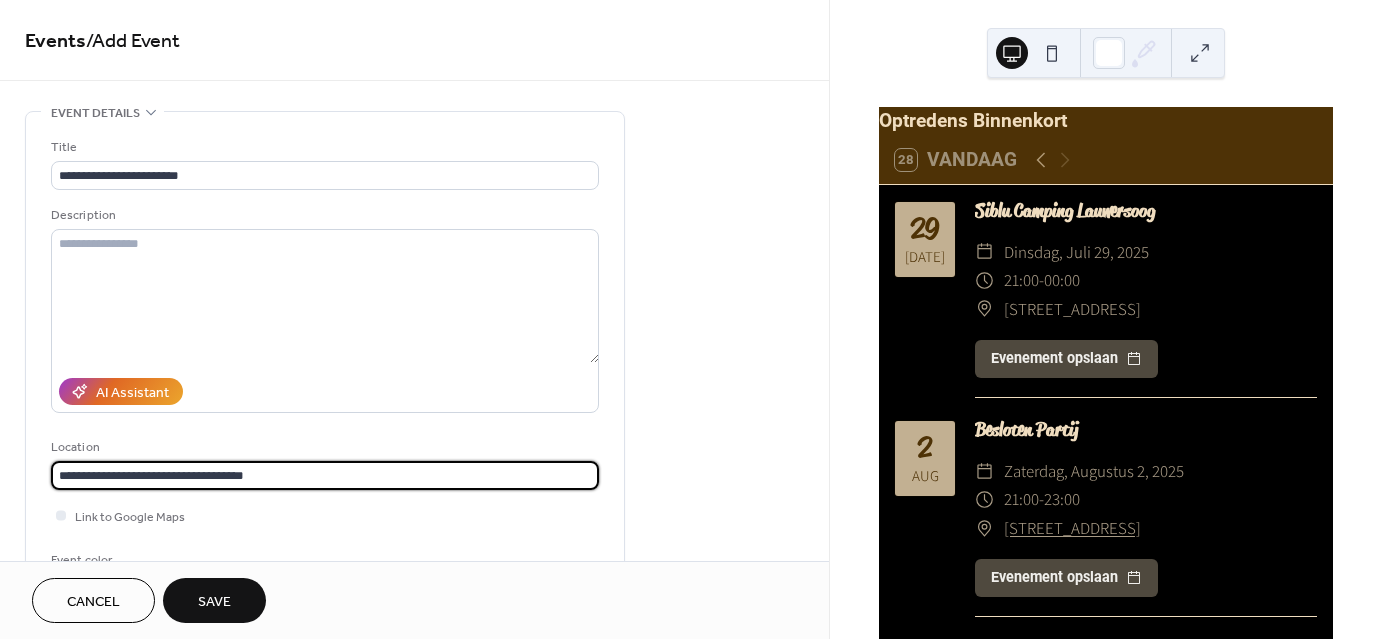 click on "**********" at bounding box center (325, 475) 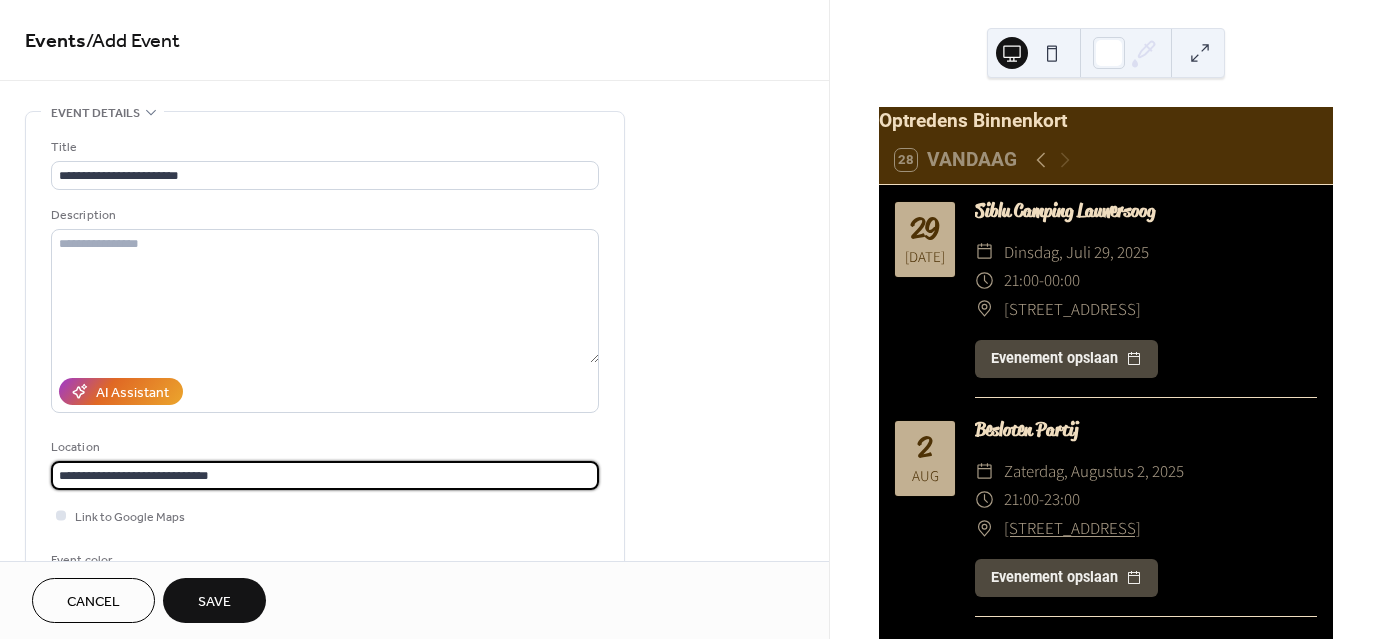 type on "**********" 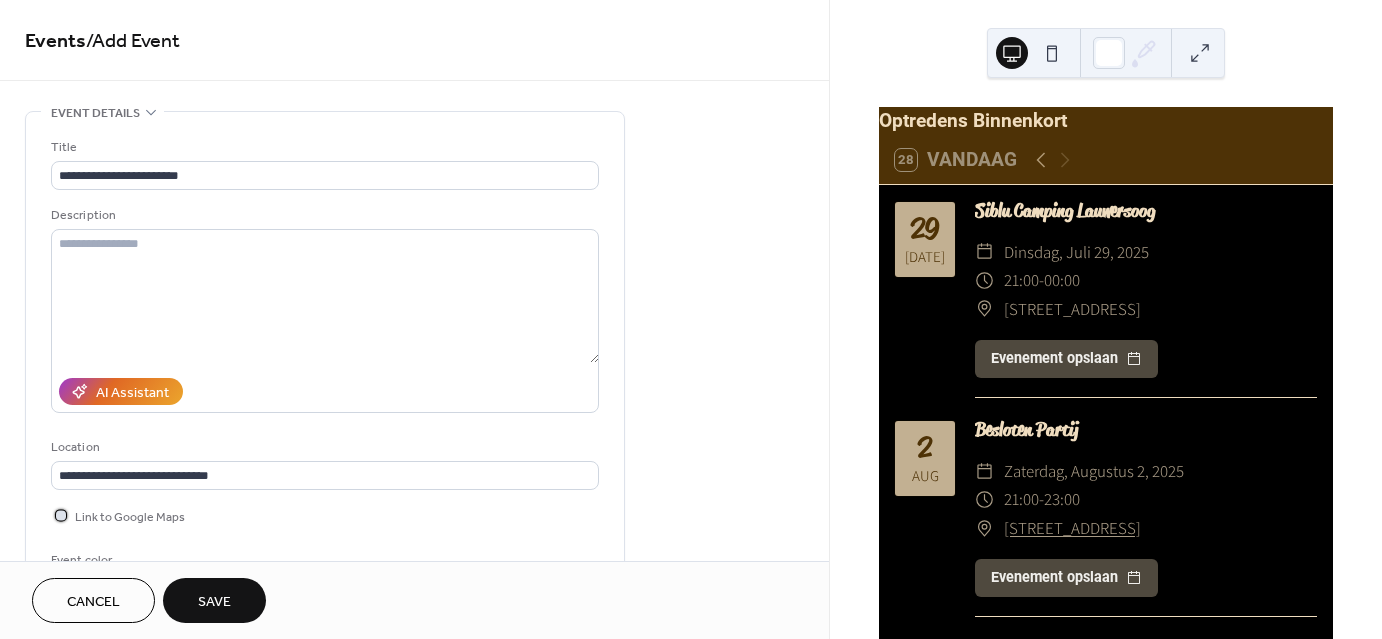 click at bounding box center [61, 515] 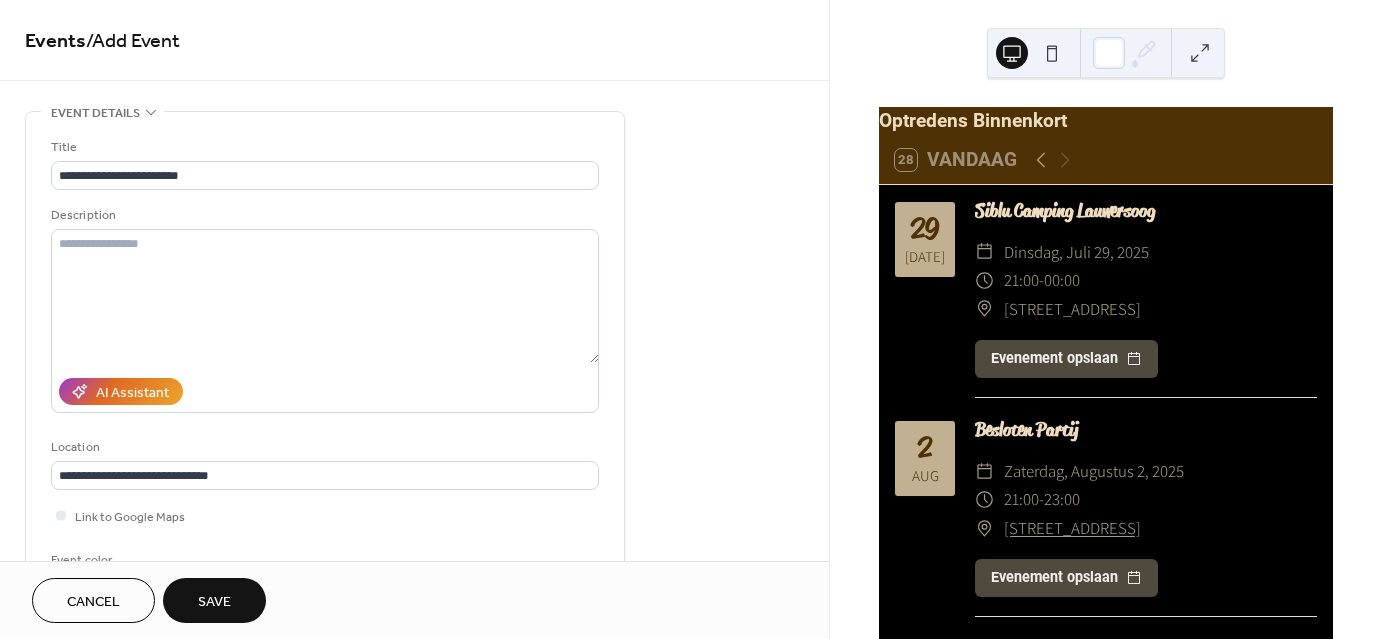 click on "Save" at bounding box center [214, 602] 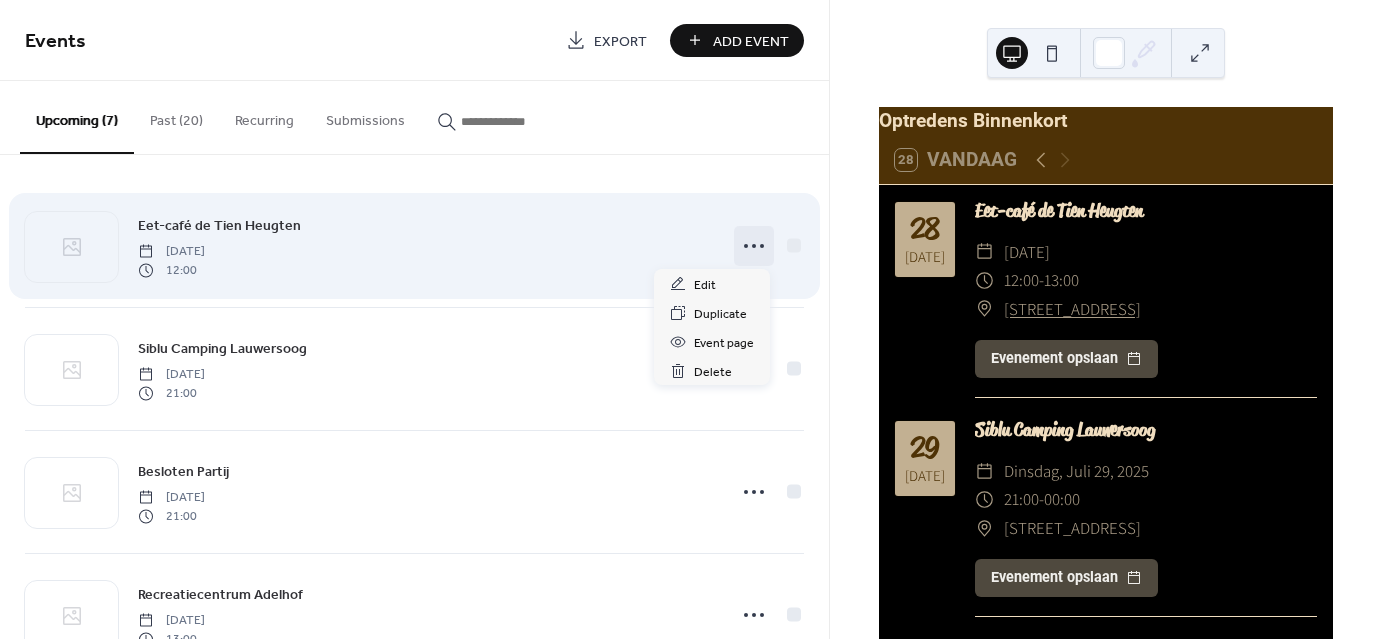click 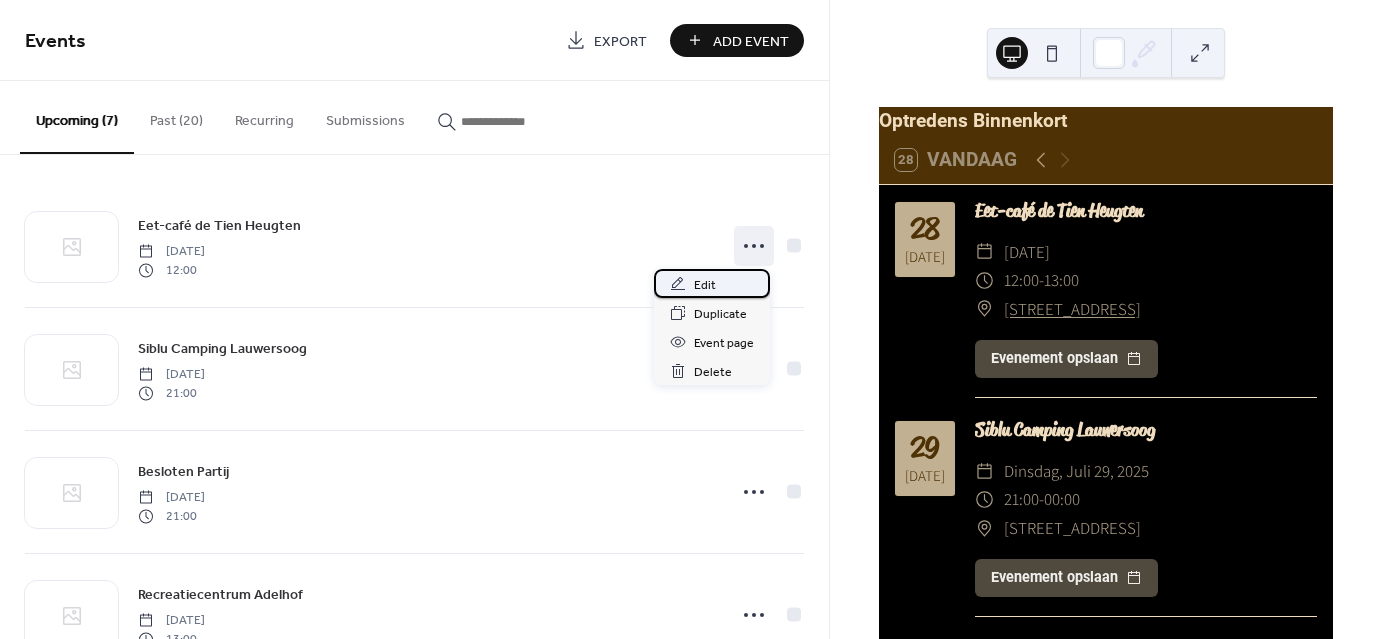 click on "Edit" at bounding box center [712, 283] 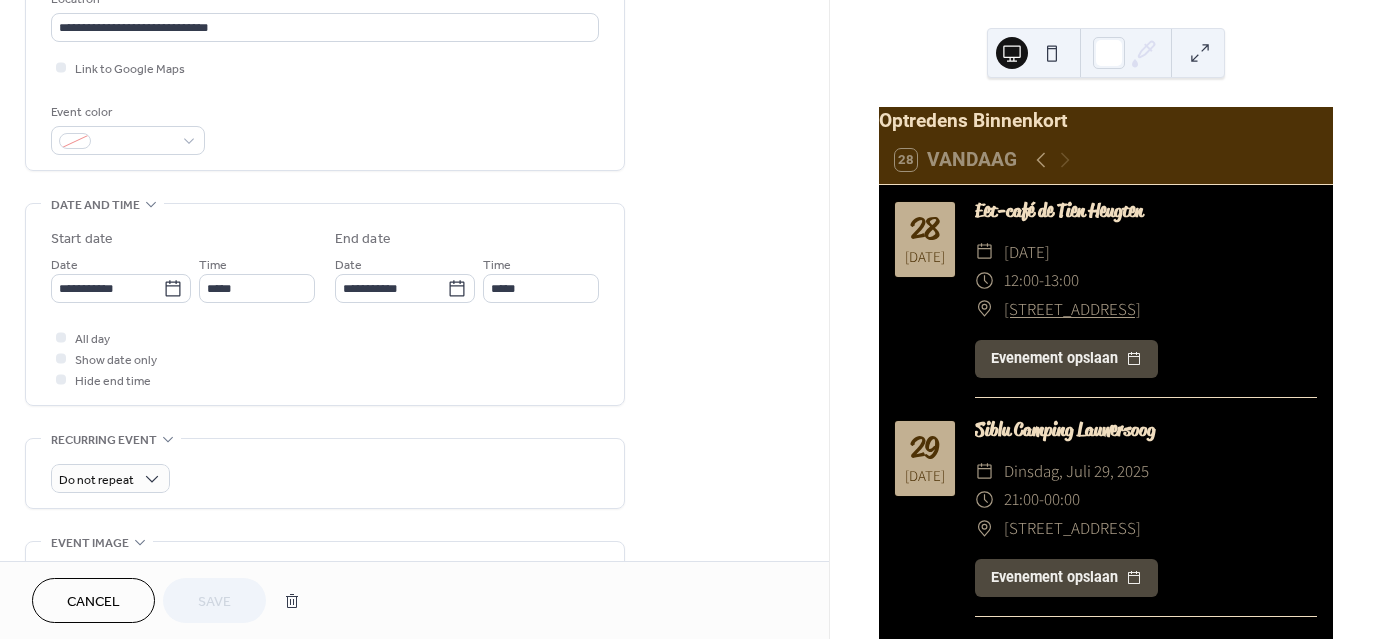 scroll, scrollTop: 493, scrollLeft: 0, axis: vertical 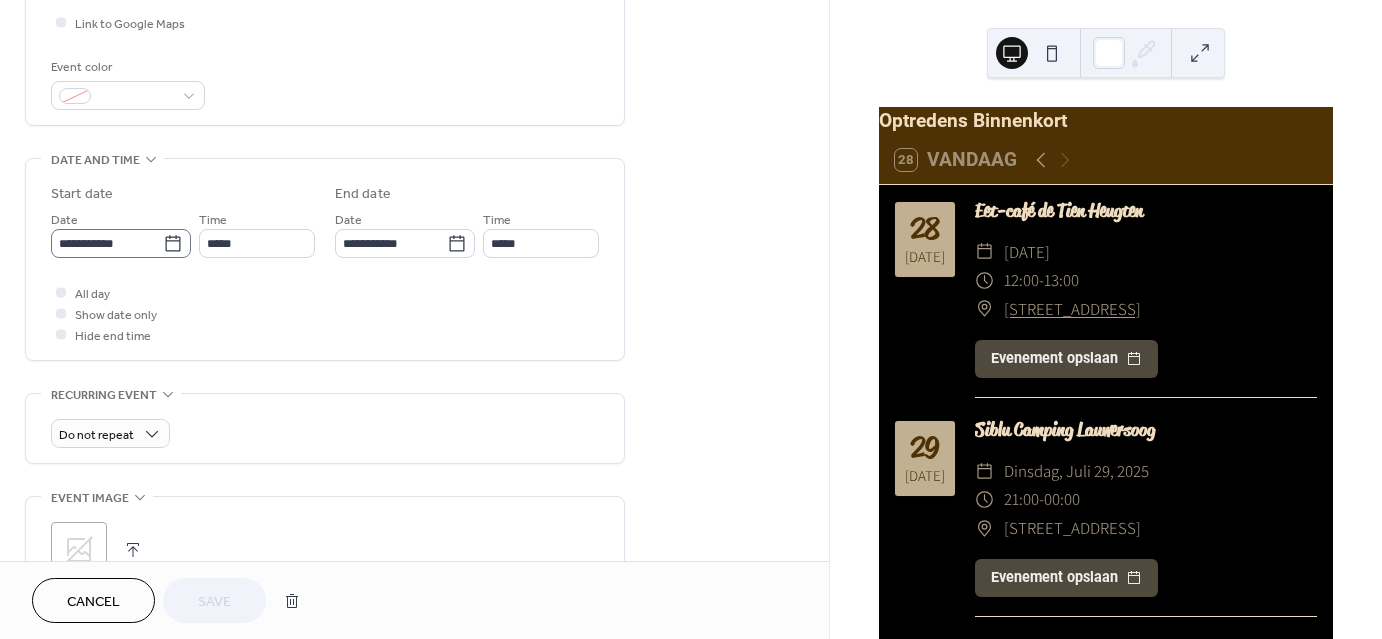 click 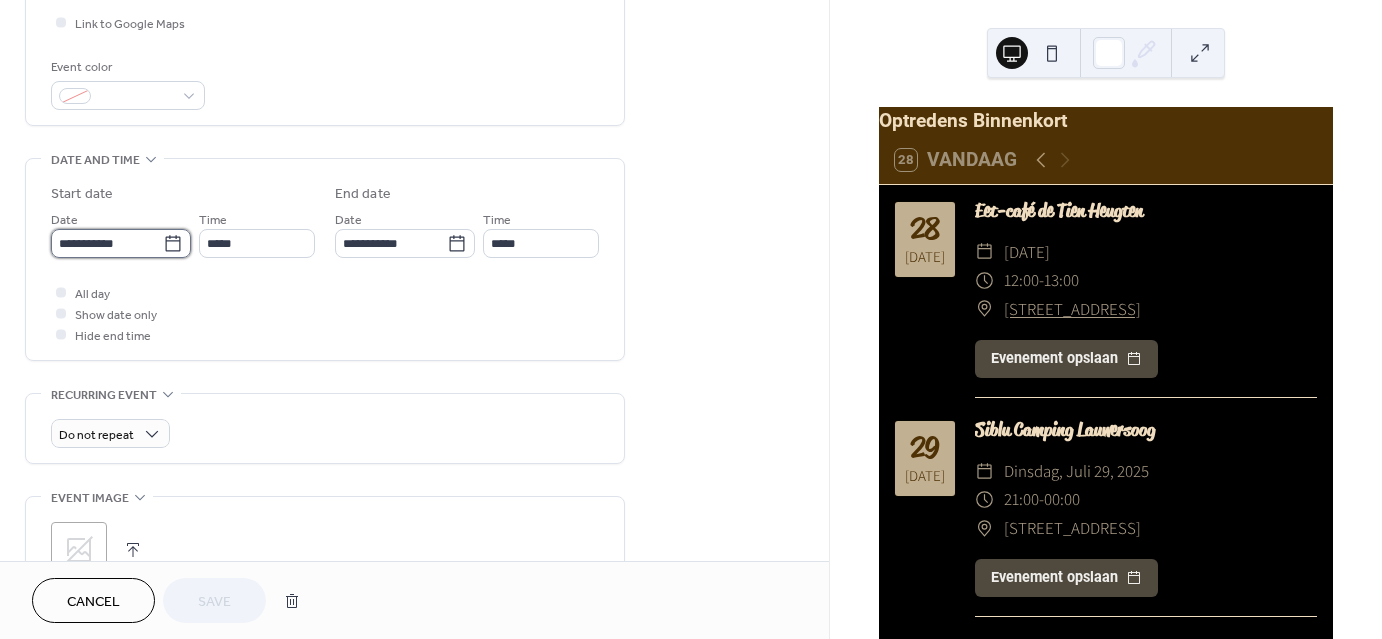 click on "**********" at bounding box center (107, 243) 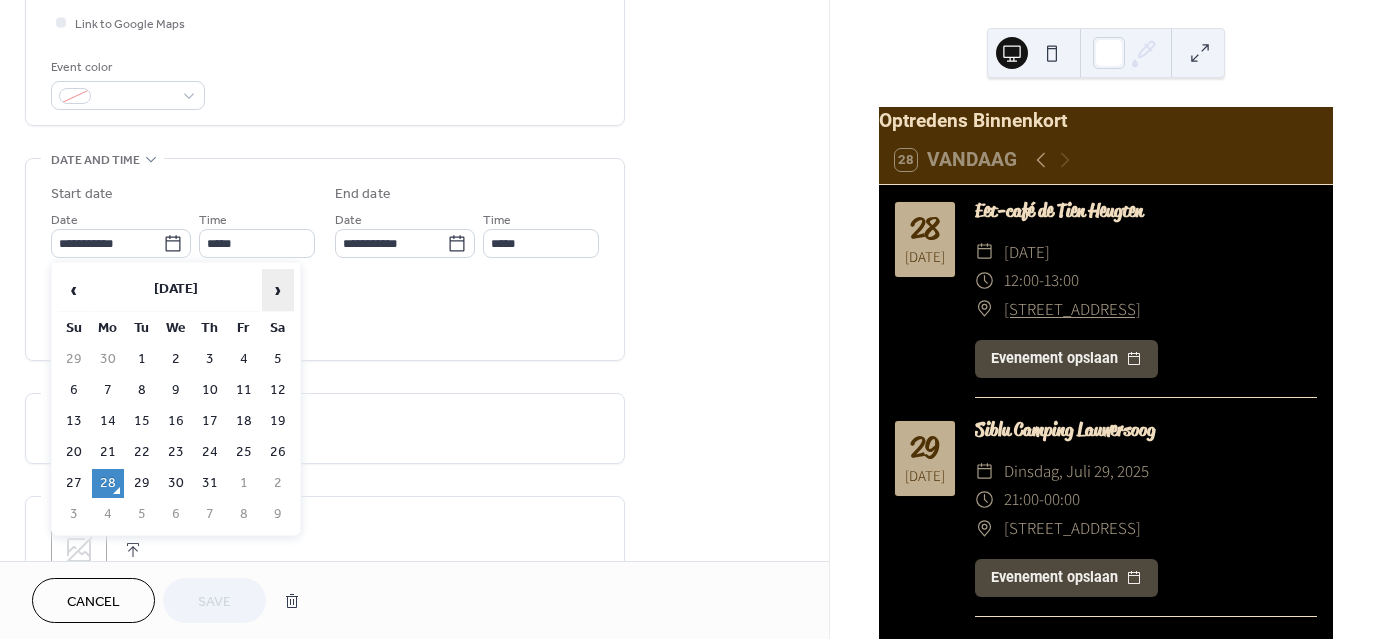 click on "›" at bounding box center (278, 290) 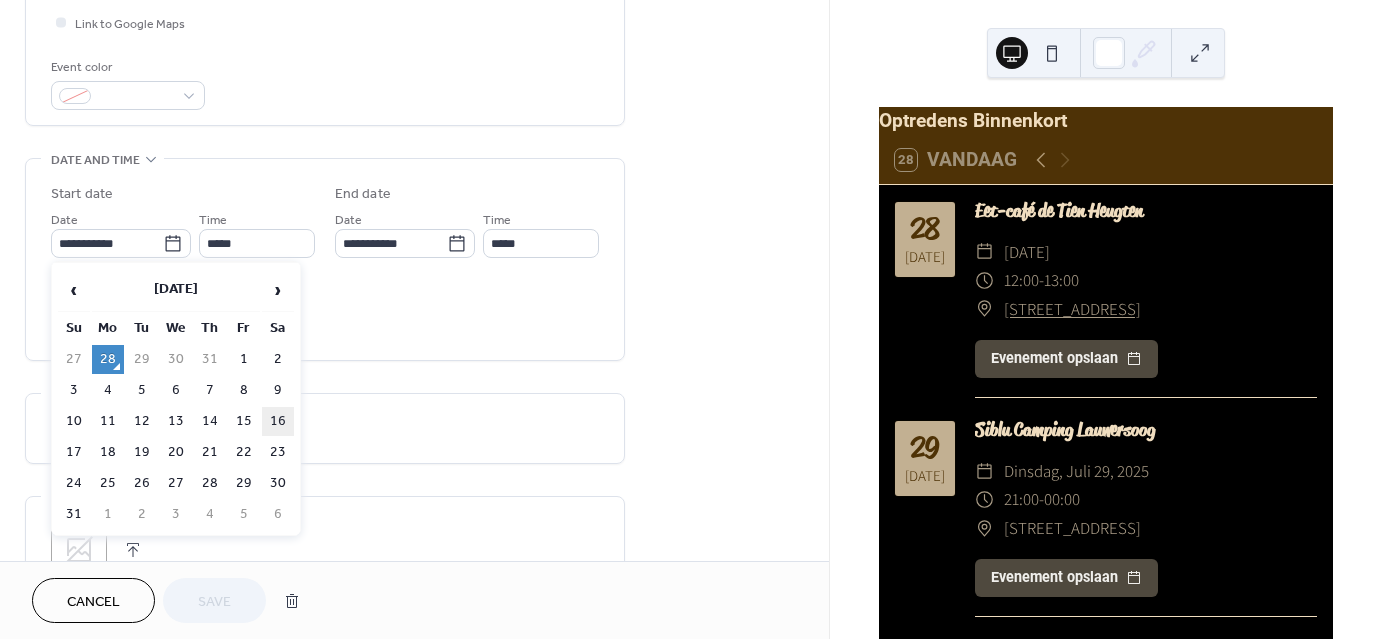 click on "16" at bounding box center [278, 421] 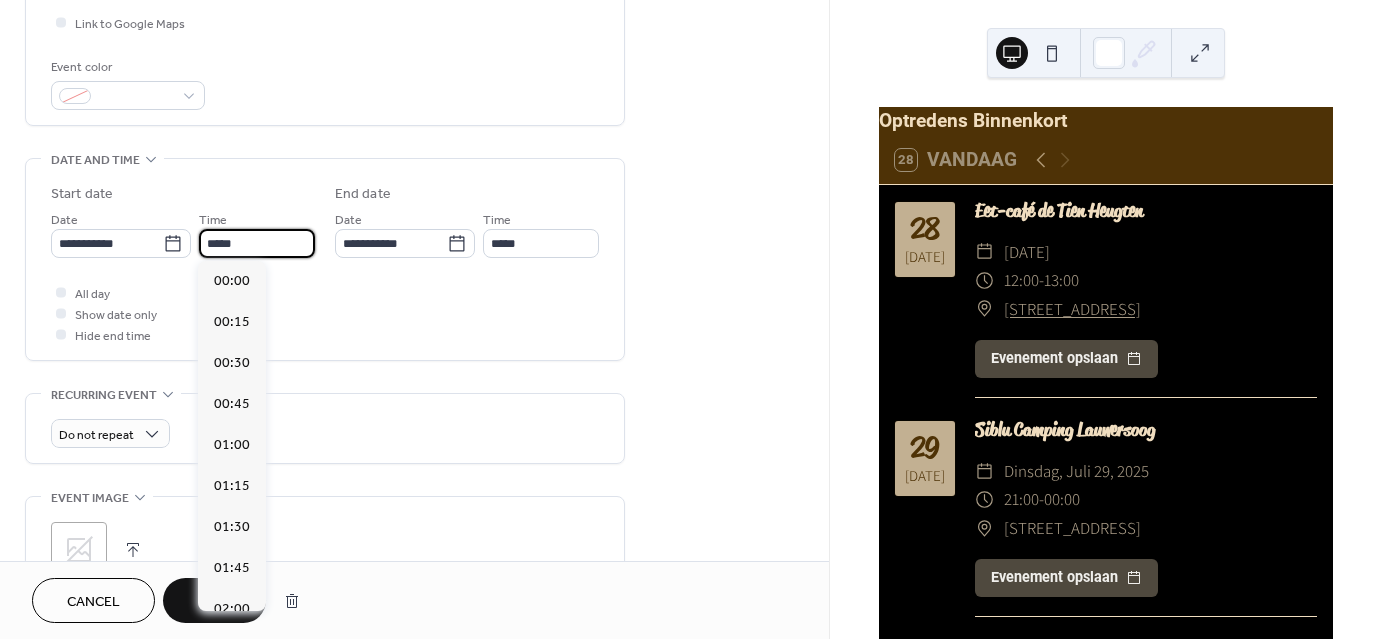scroll, scrollTop: 1968, scrollLeft: 0, axis: vertical 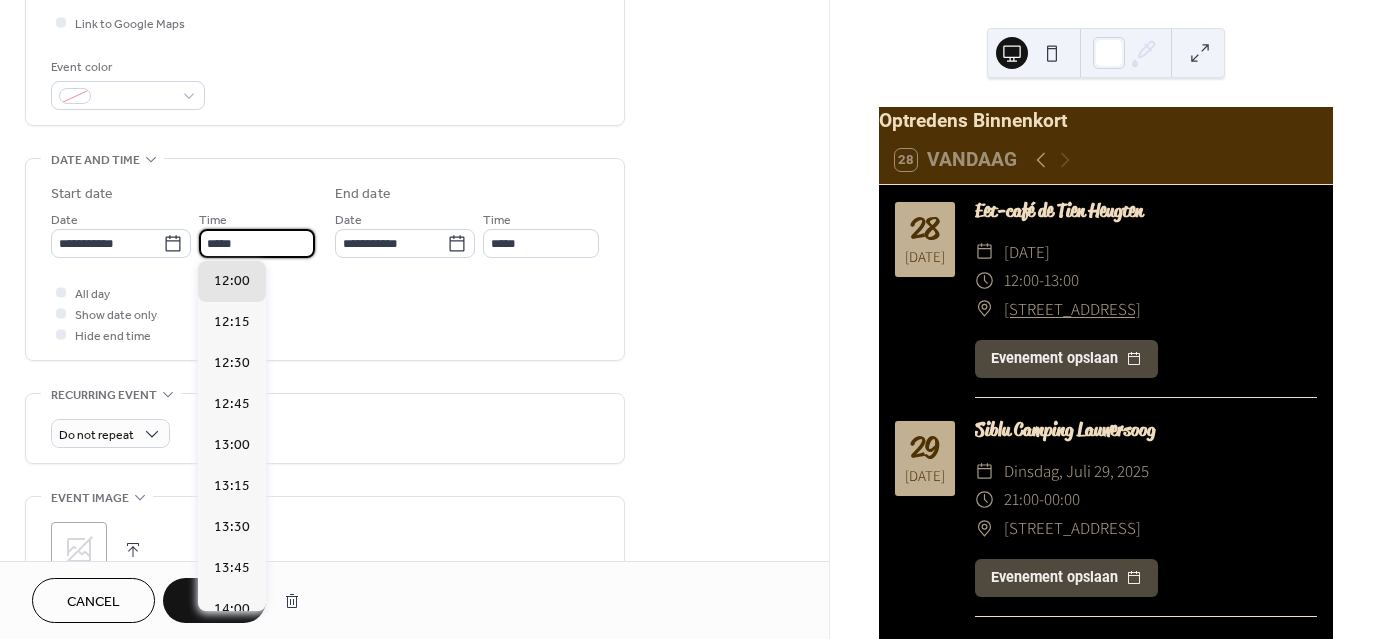 click on "*****" at bounding box center (257, 243) 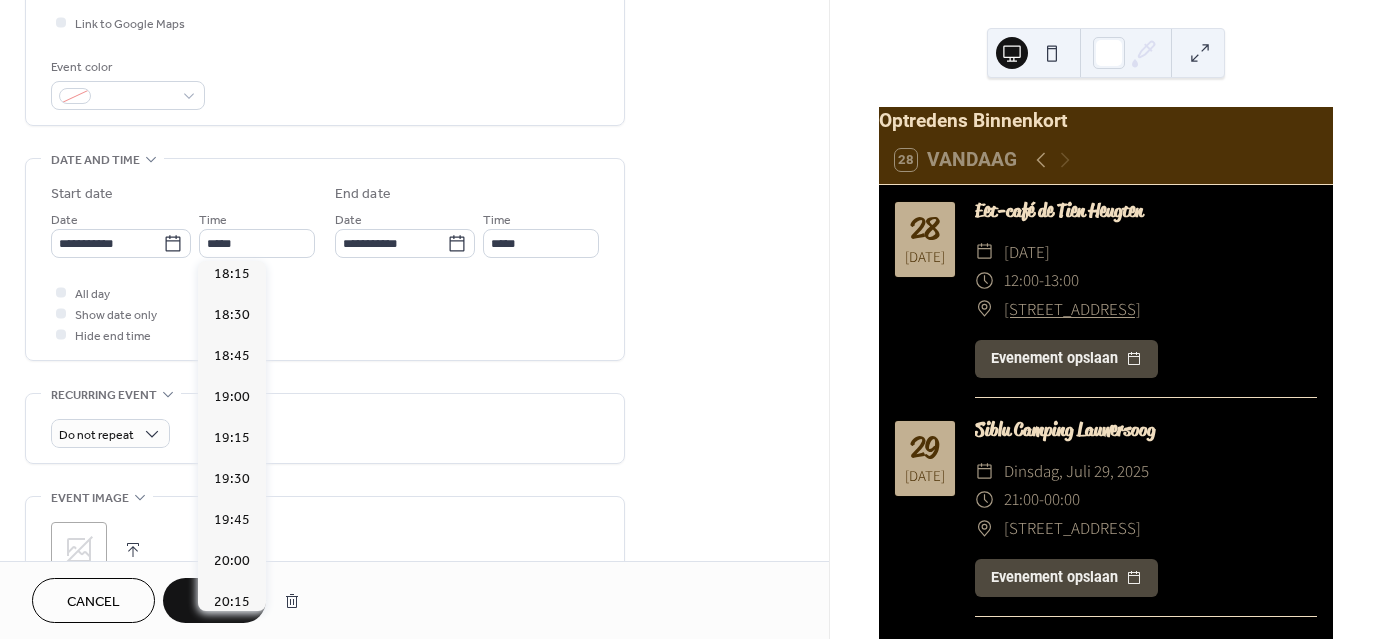 scroll, scrollTop: 3008, scrollLeft: 0, axis: vertical 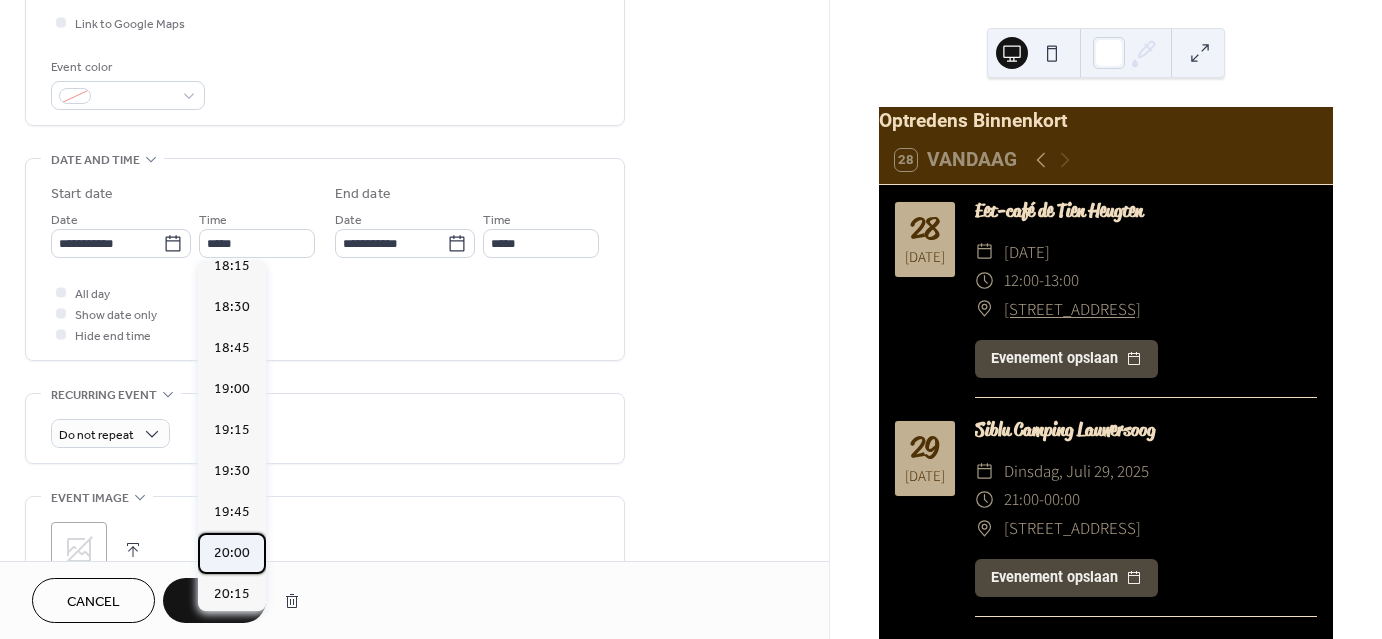 click on "20:00" at bounding box center (232, 552) 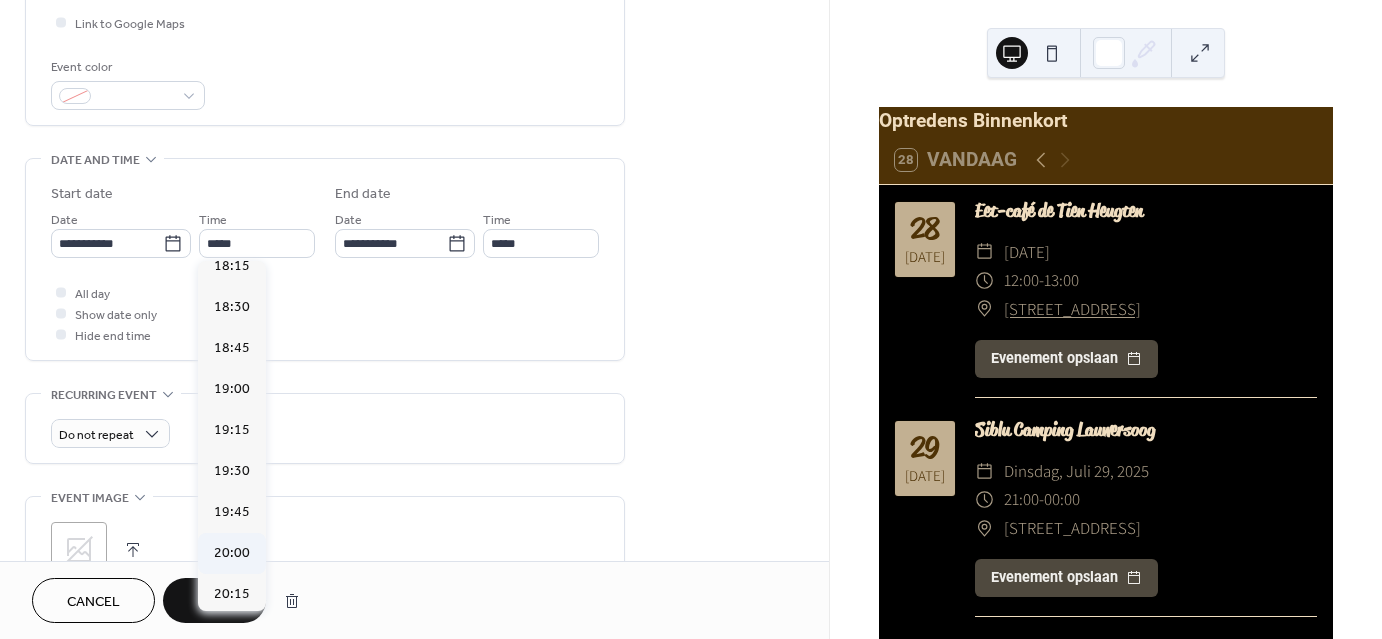 type on "*****" 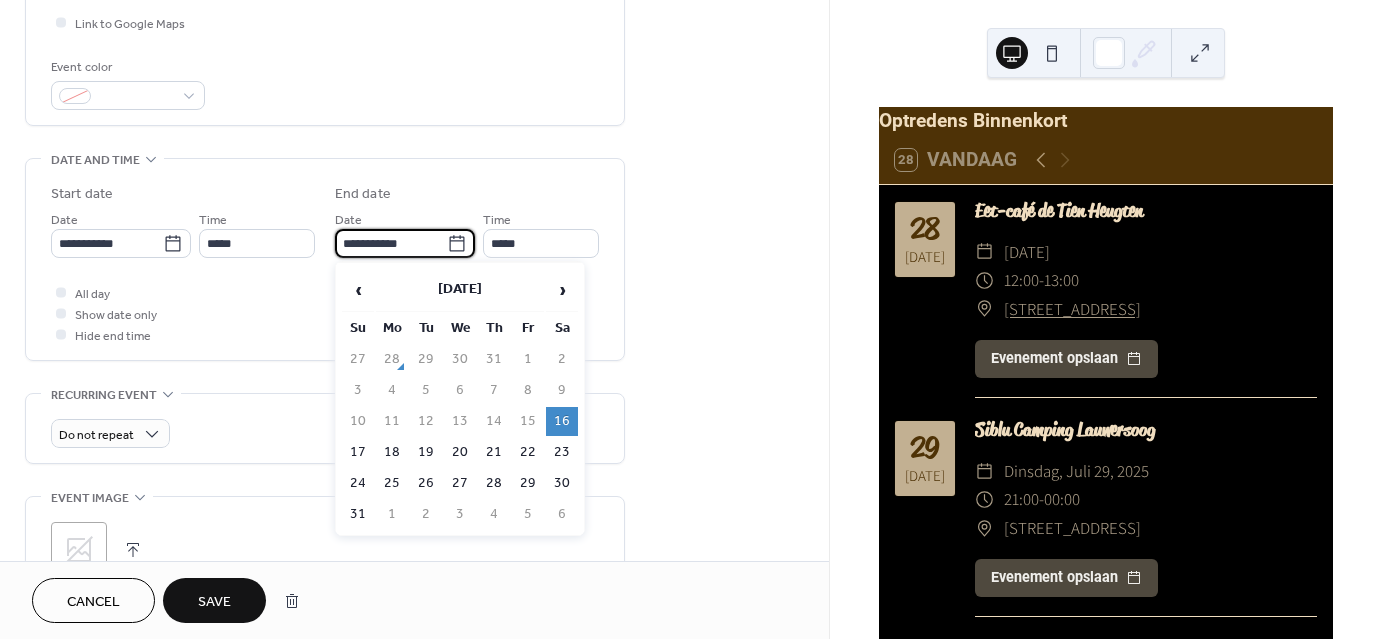click on "**********" at bounding box center (391, 243) 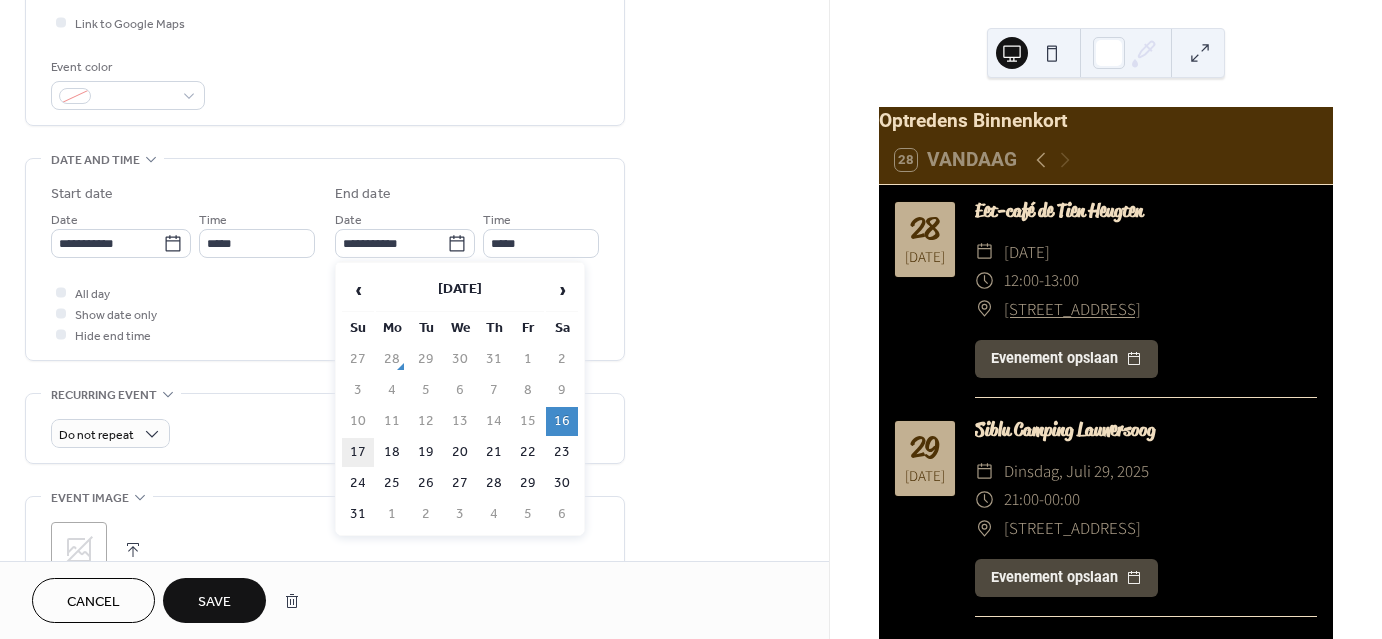 click on "17" at bounding box center (358, 452) 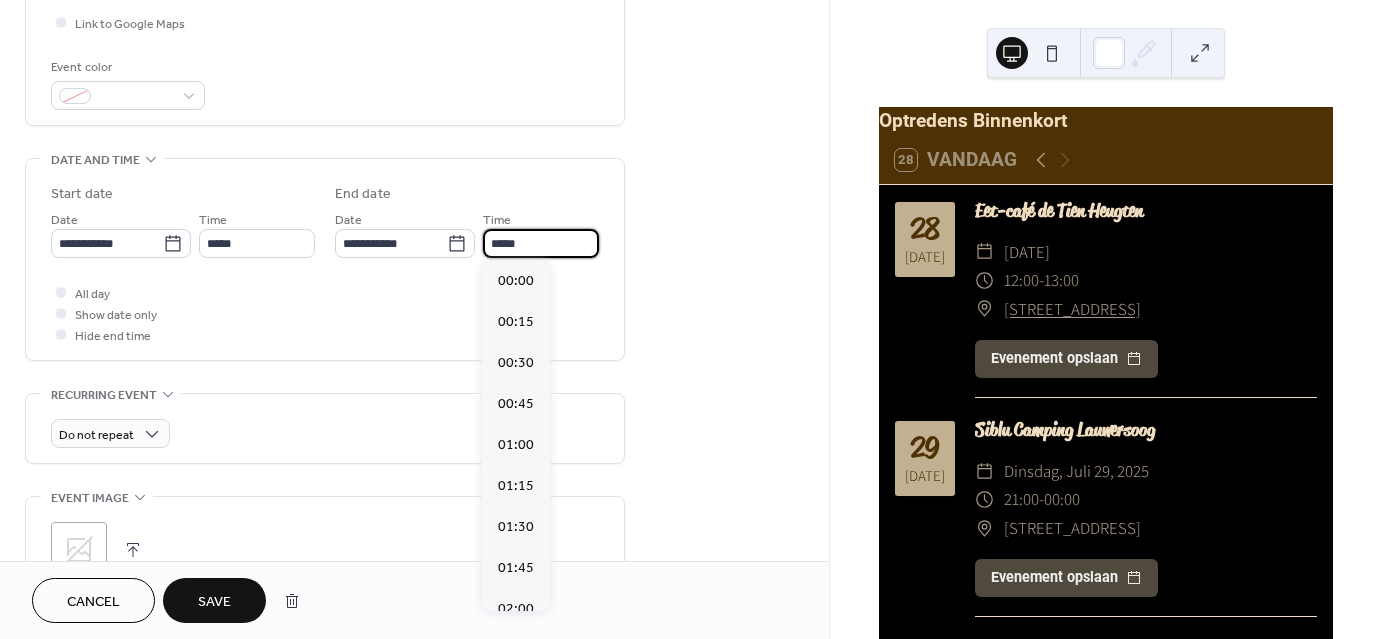 scroll, scrollTop: 3444, scrollLeft: 0, axis: vertical 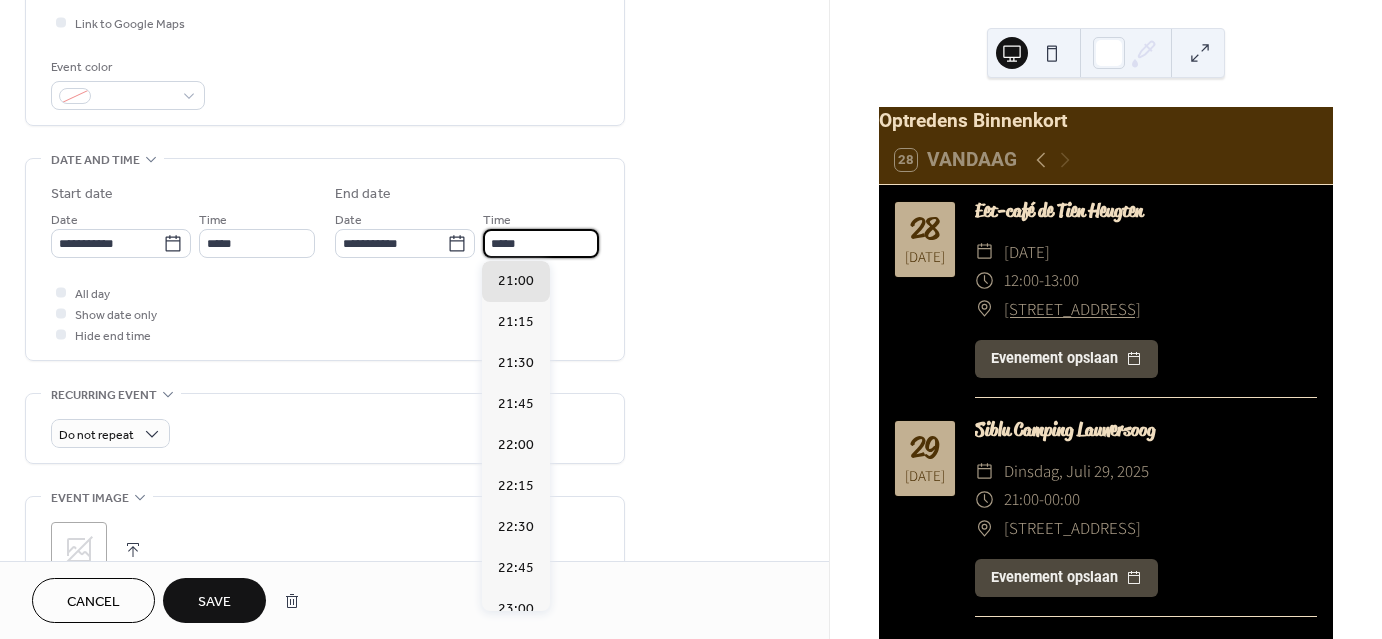 click on "*****" at bounding box center (541, 243) 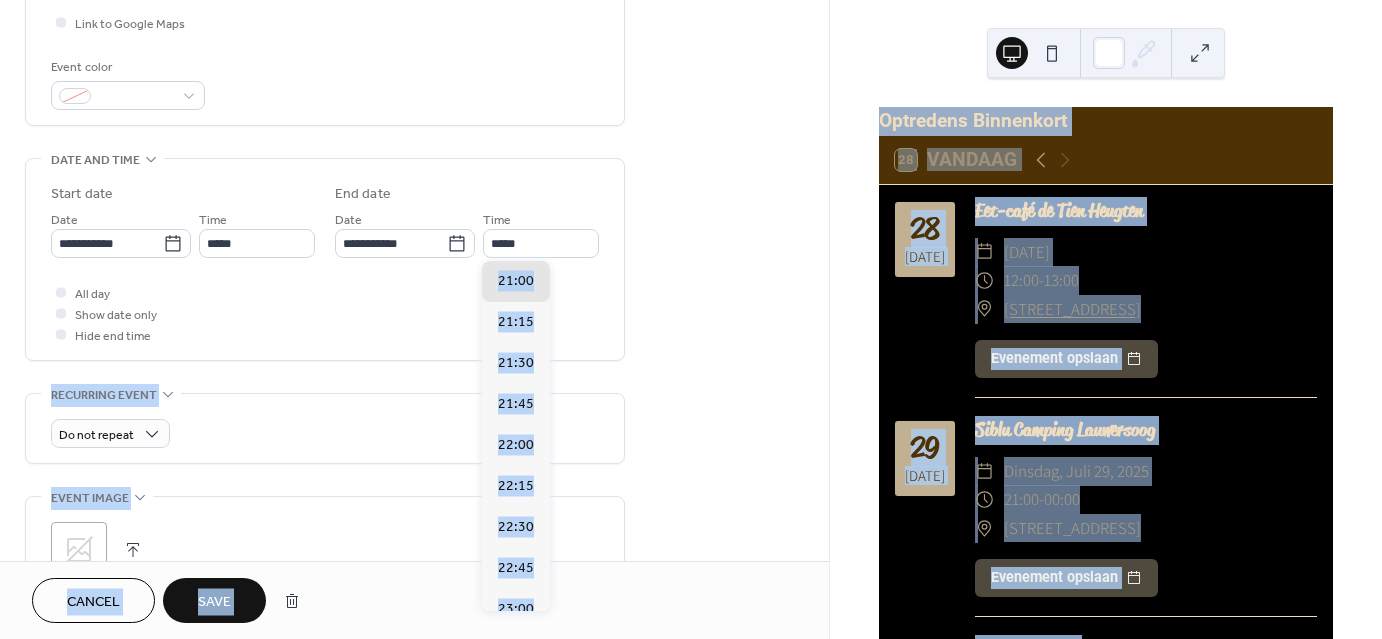 drag, startPoint x: 553, startPoint y: 591, endPoint x: 558, endPoint y: 374, distance: 217.0576 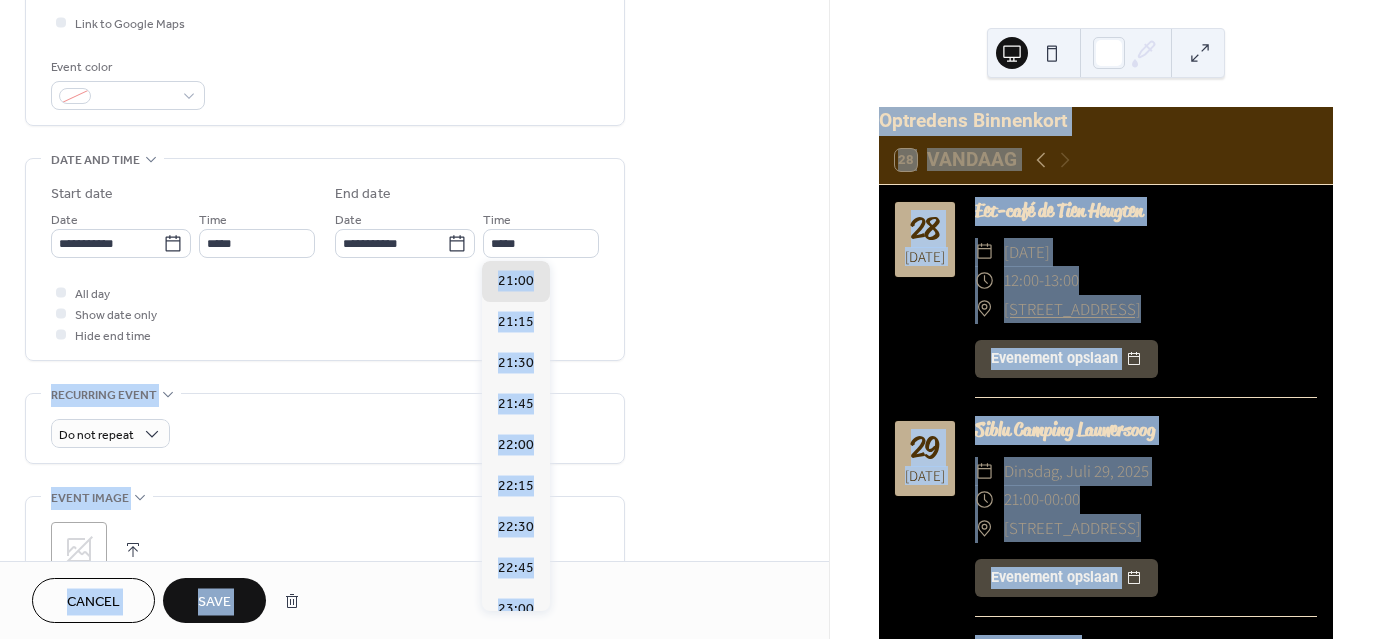 click on "**********" at bounding box center (691, 319) 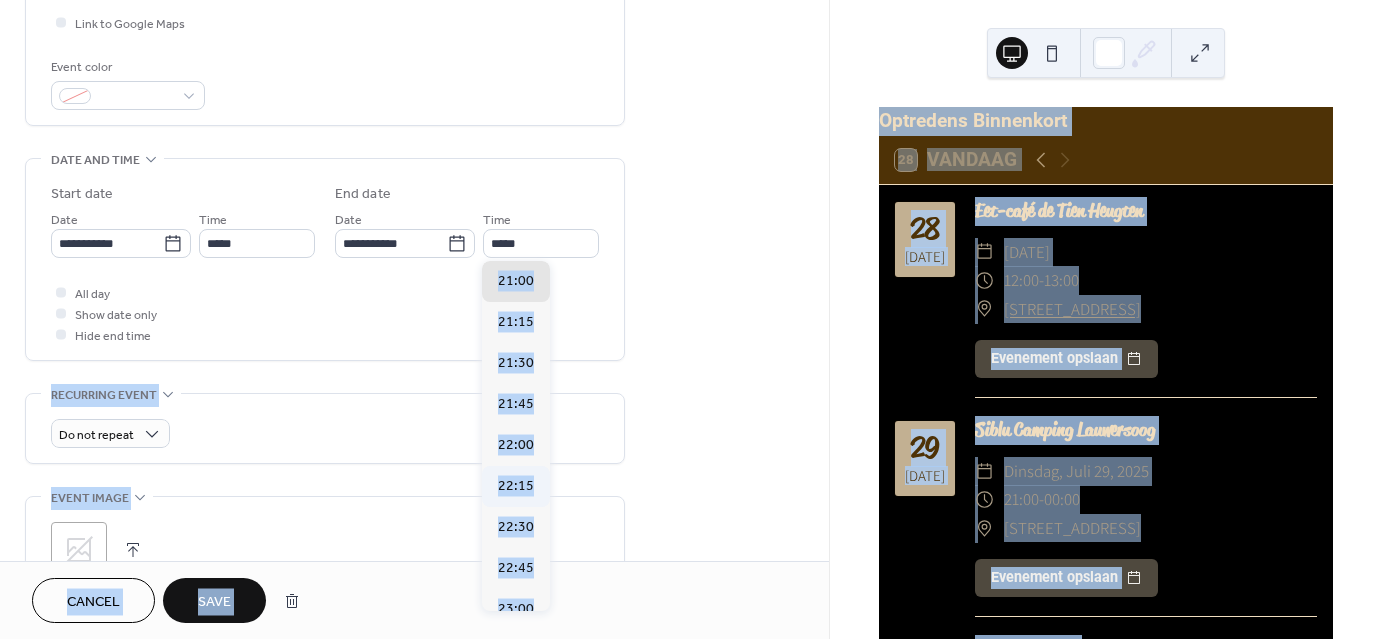 click on "22:15" at bounding box center [516, 485] 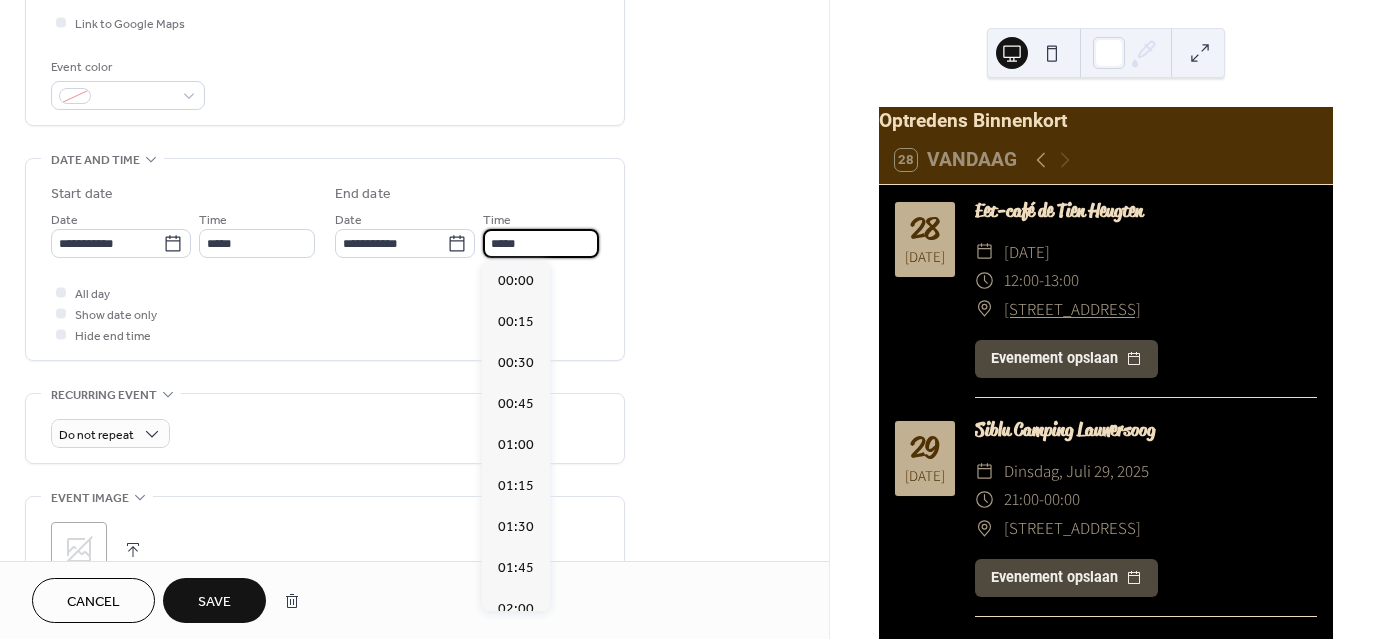 click on "*****" at bounding box center (541, 243) 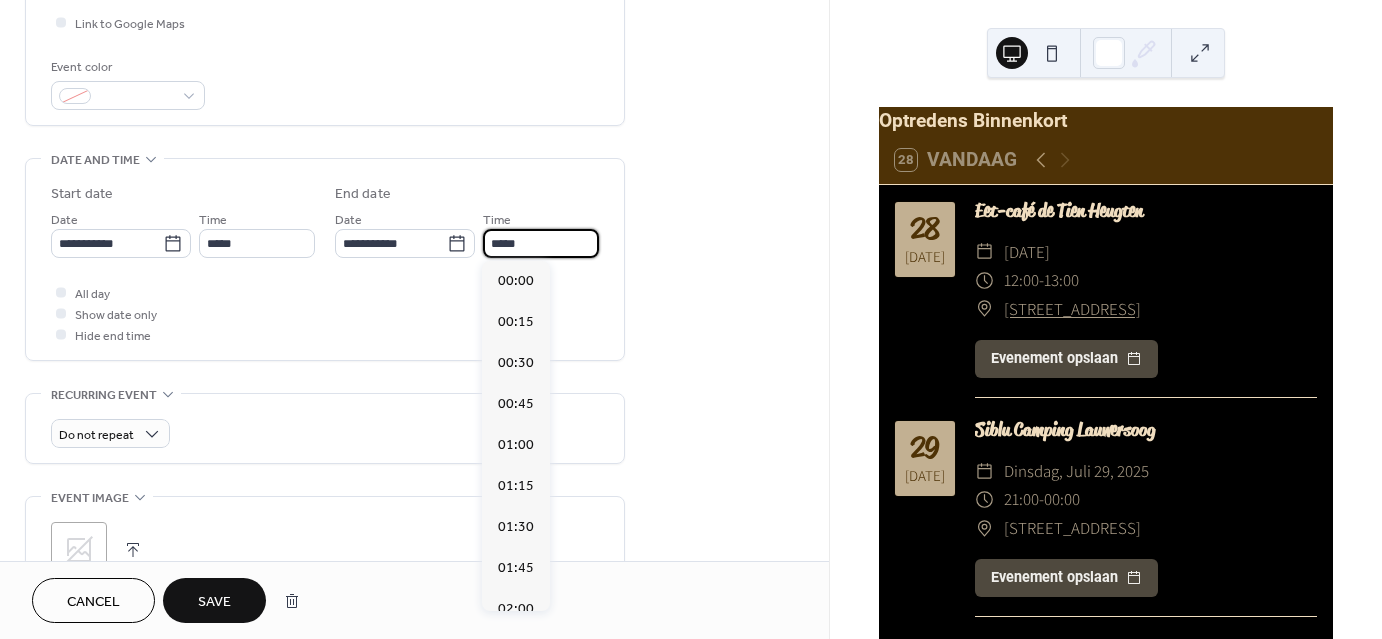 scroll, scrollTop: 3585, scrollLeft: 0, axis: vertical 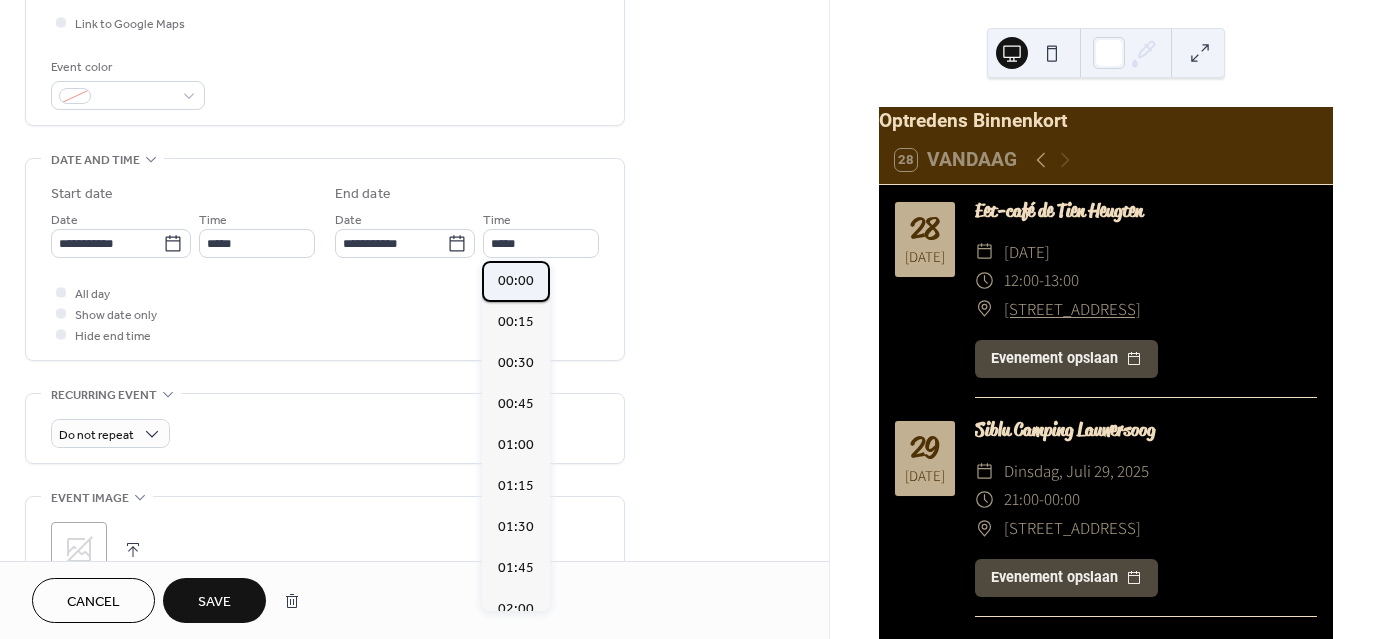 click on "00:00" at bounding box center (516, 280) 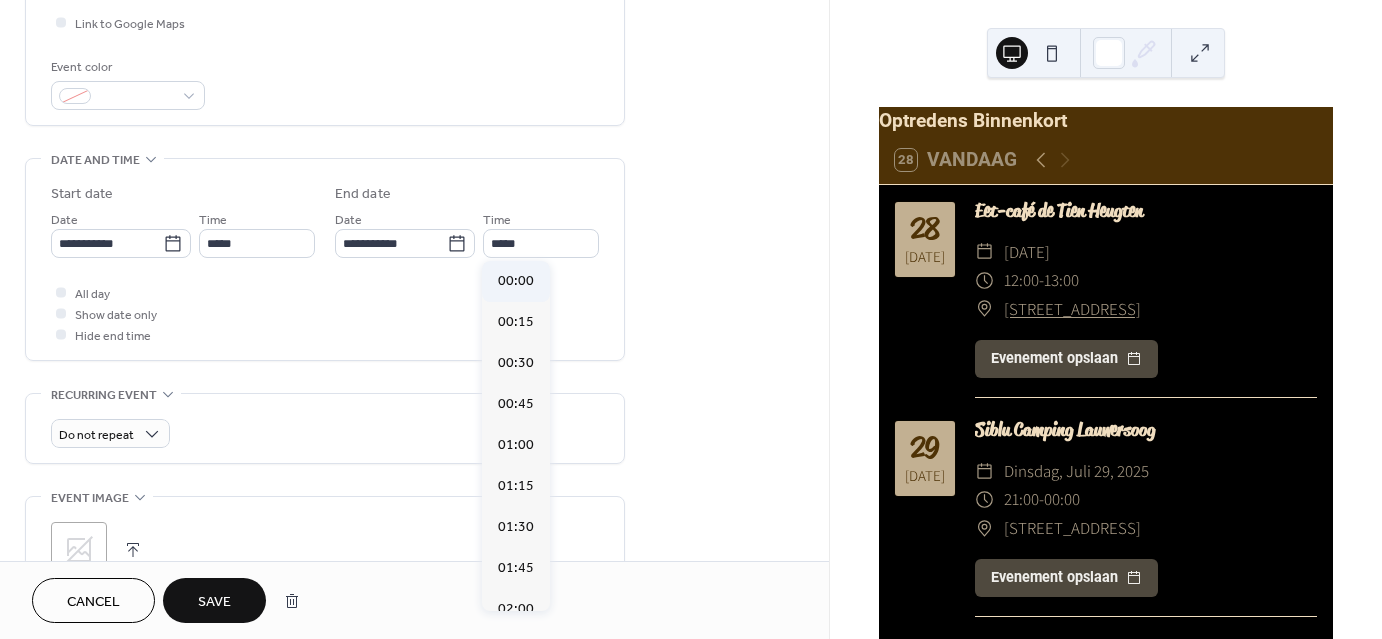 type on "*****" 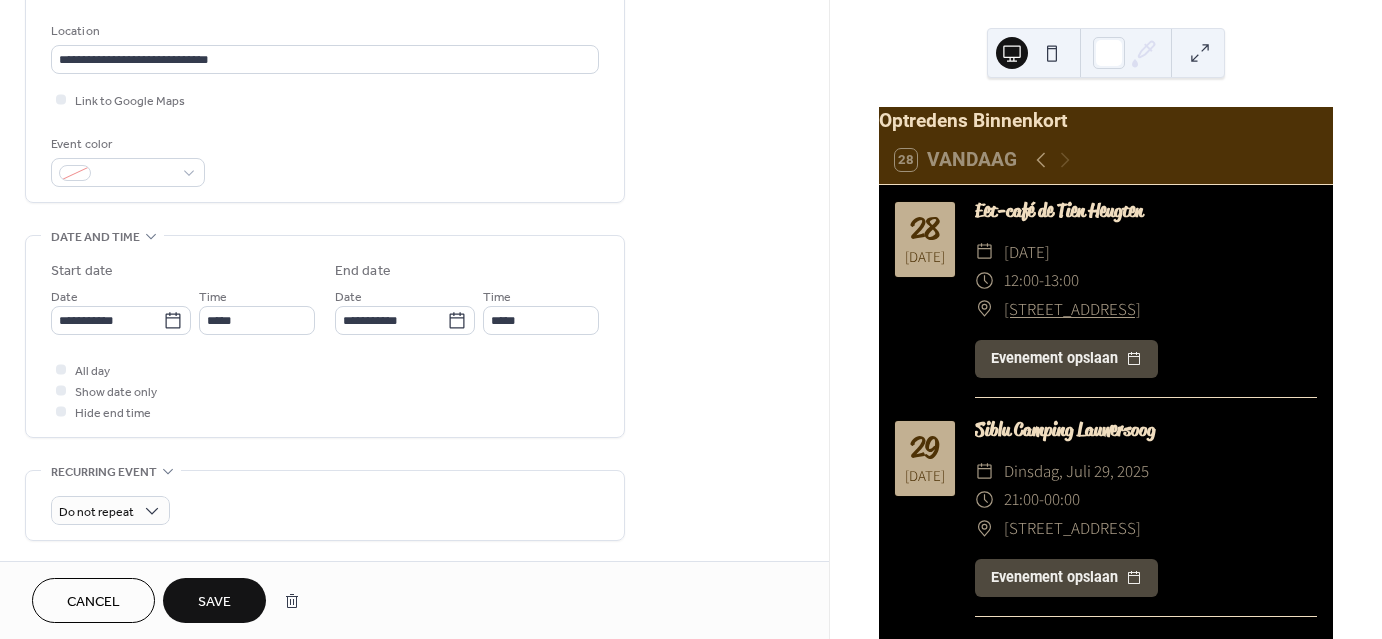 scroll, scrollTop: 289, scrollLeft: 0, axis: vertical 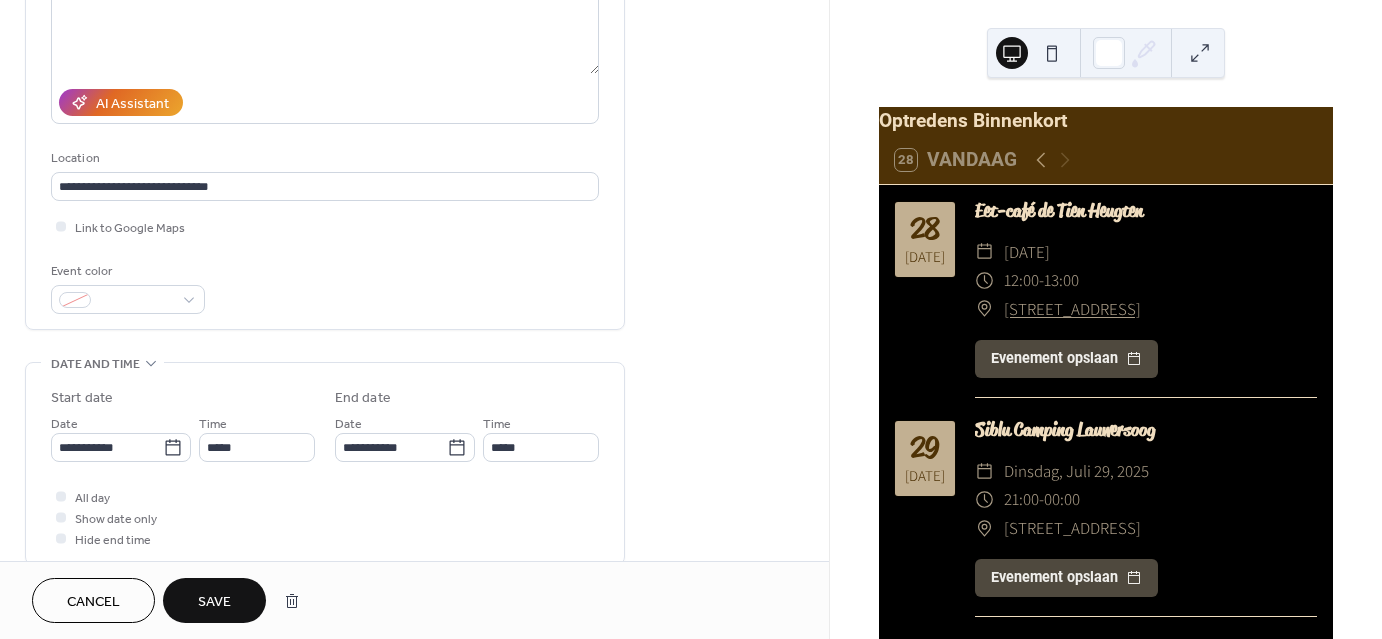 click on "Save" at bounding box center [214, 602] 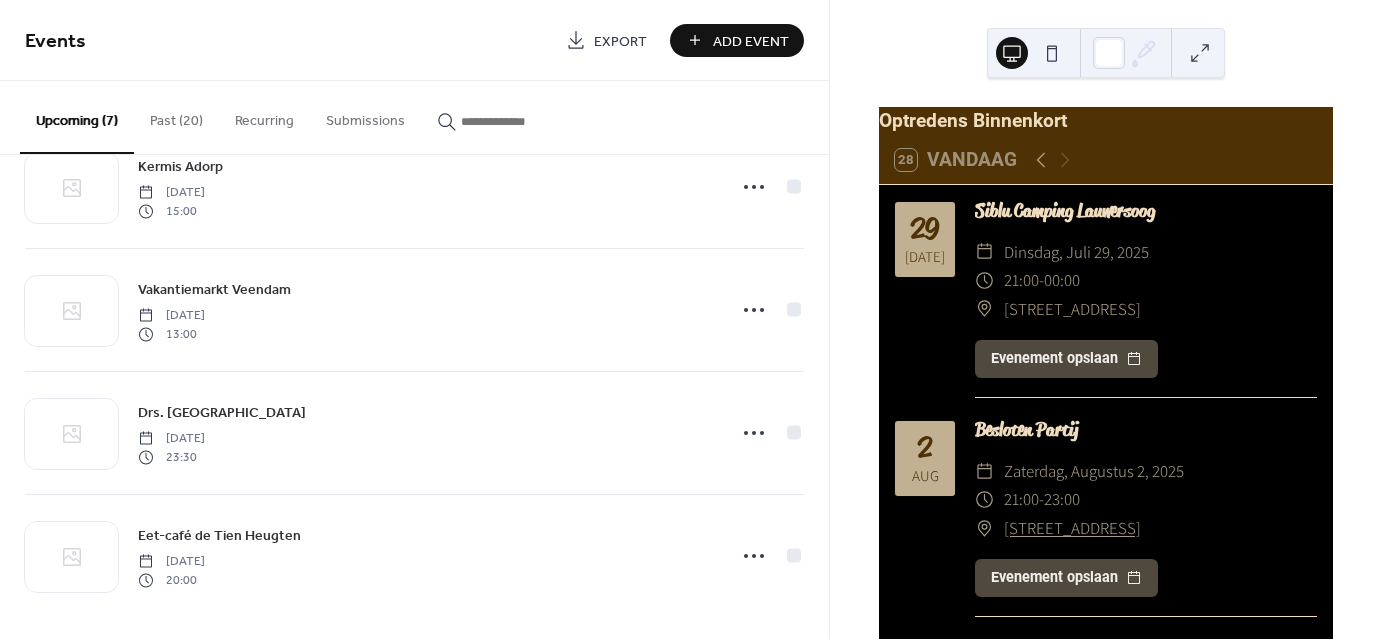 scroll, scrollTop: 433, scrollLeft: 0, axis: vertical 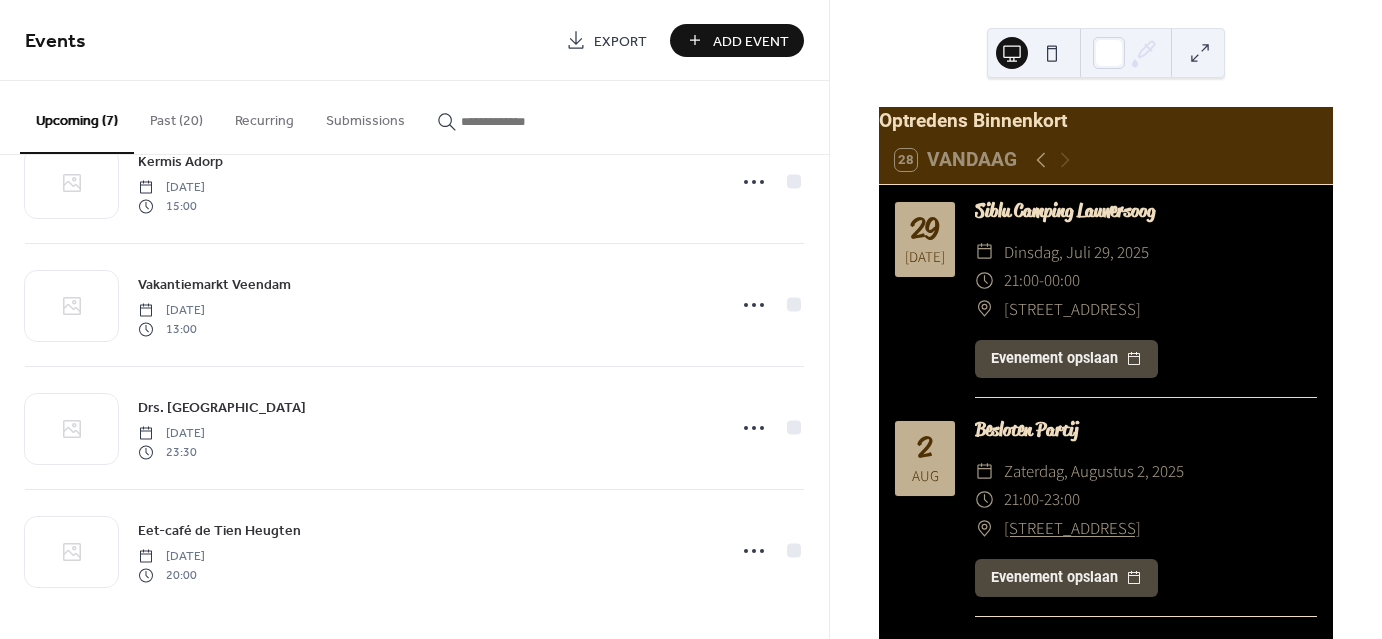 click on "Add Event" at bounding box center (751, 41) 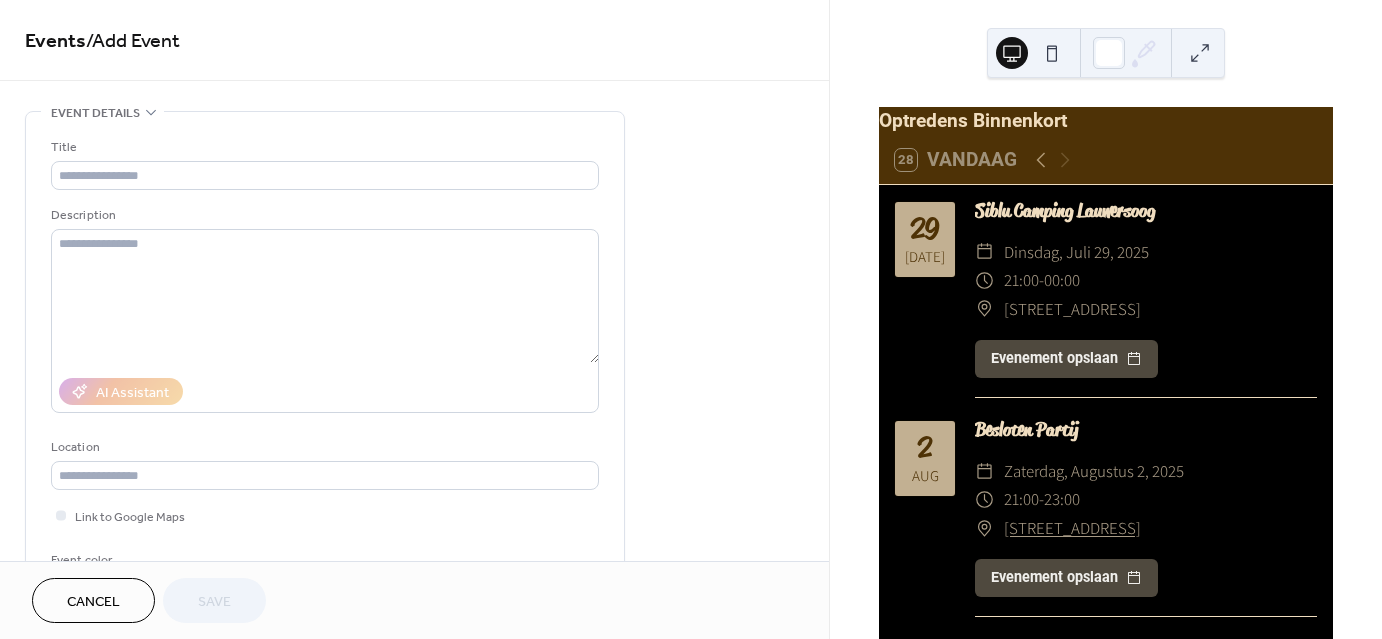 click on "Title" at bounding box center [325, 163] 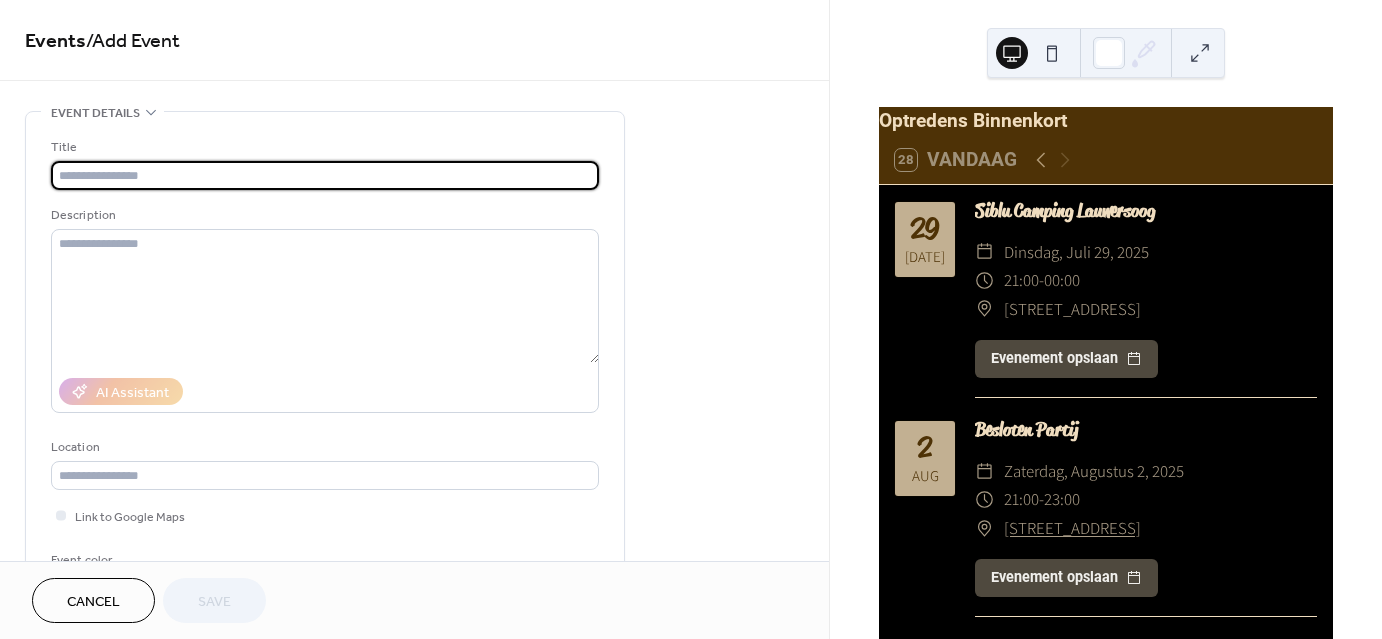 click at bounding box center [325, 175] 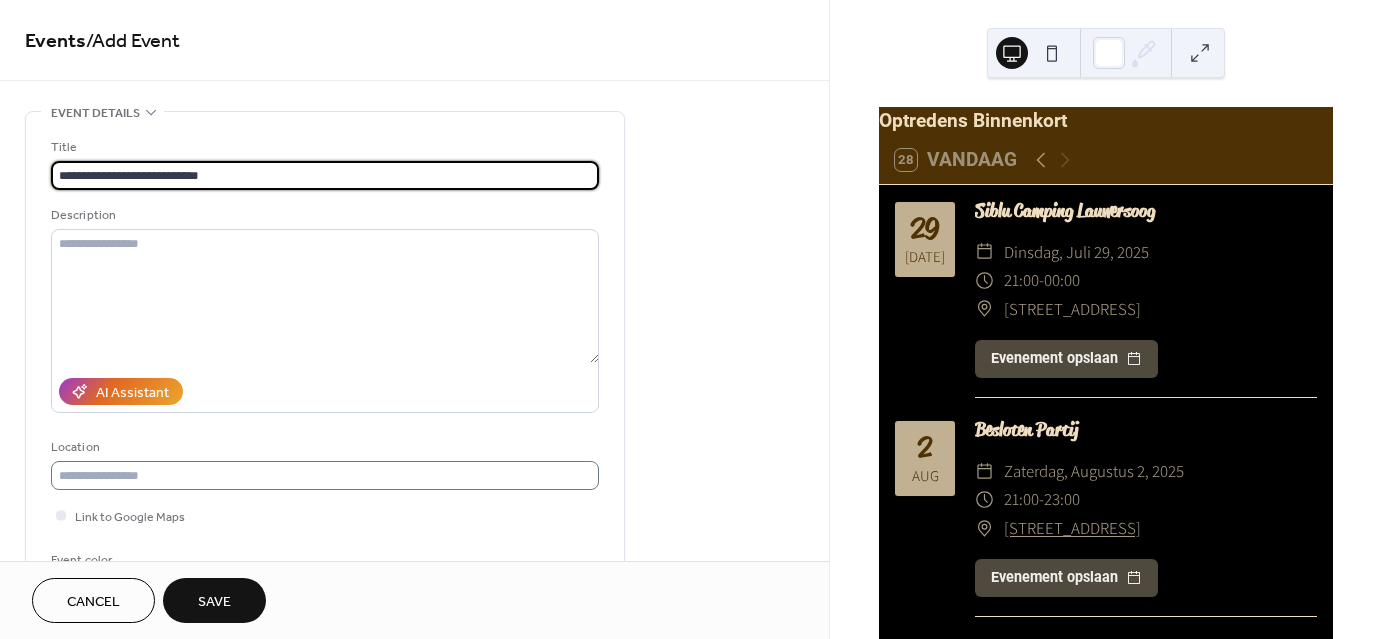type on "**********" 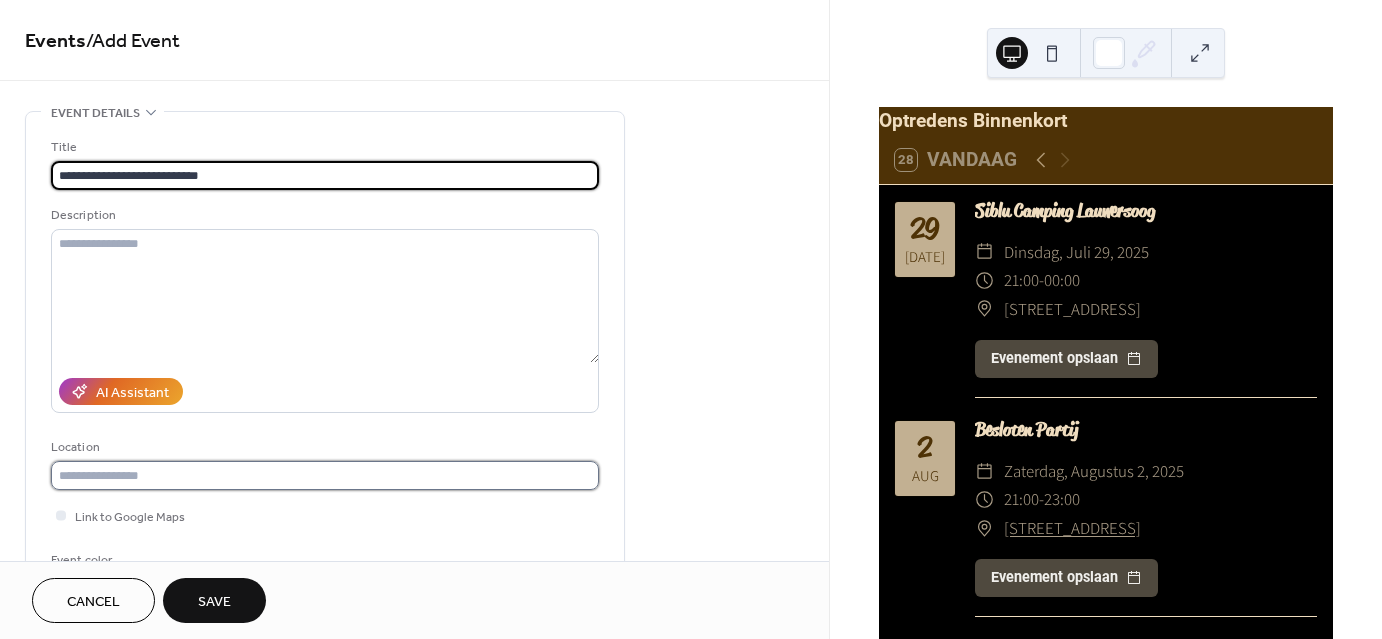 click at bounding box center (325, 475) 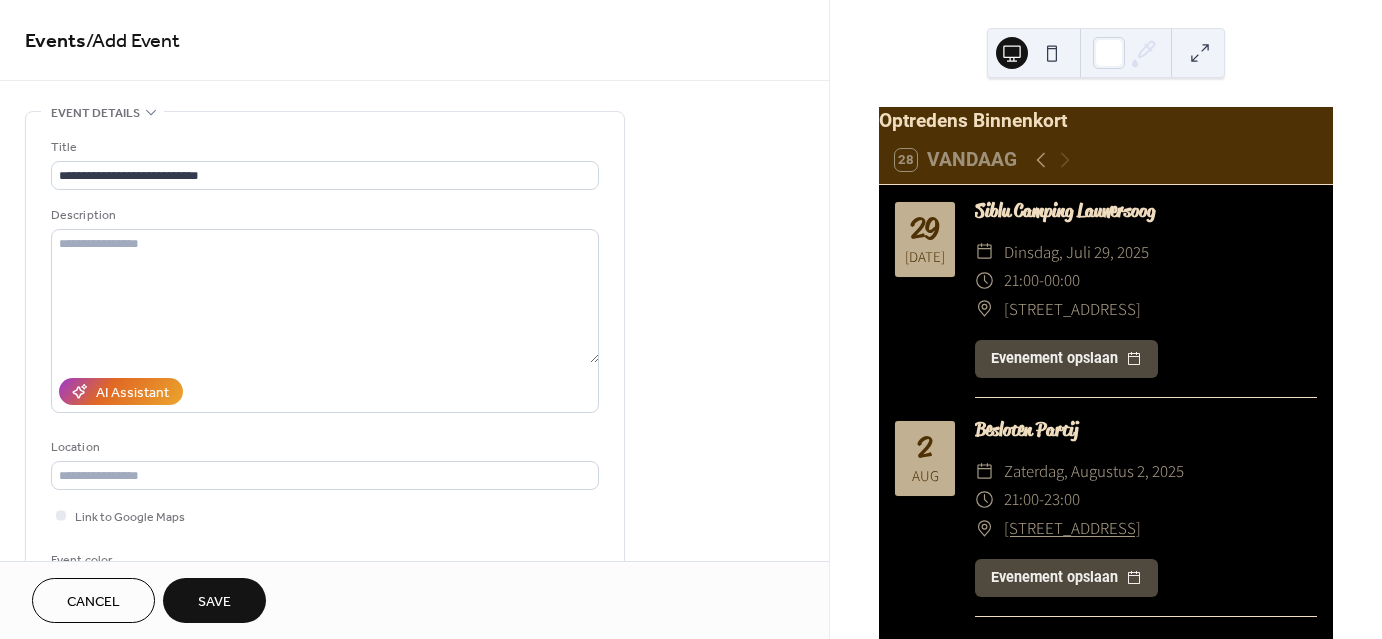 click on "**********" at bounding box center (325, 370) 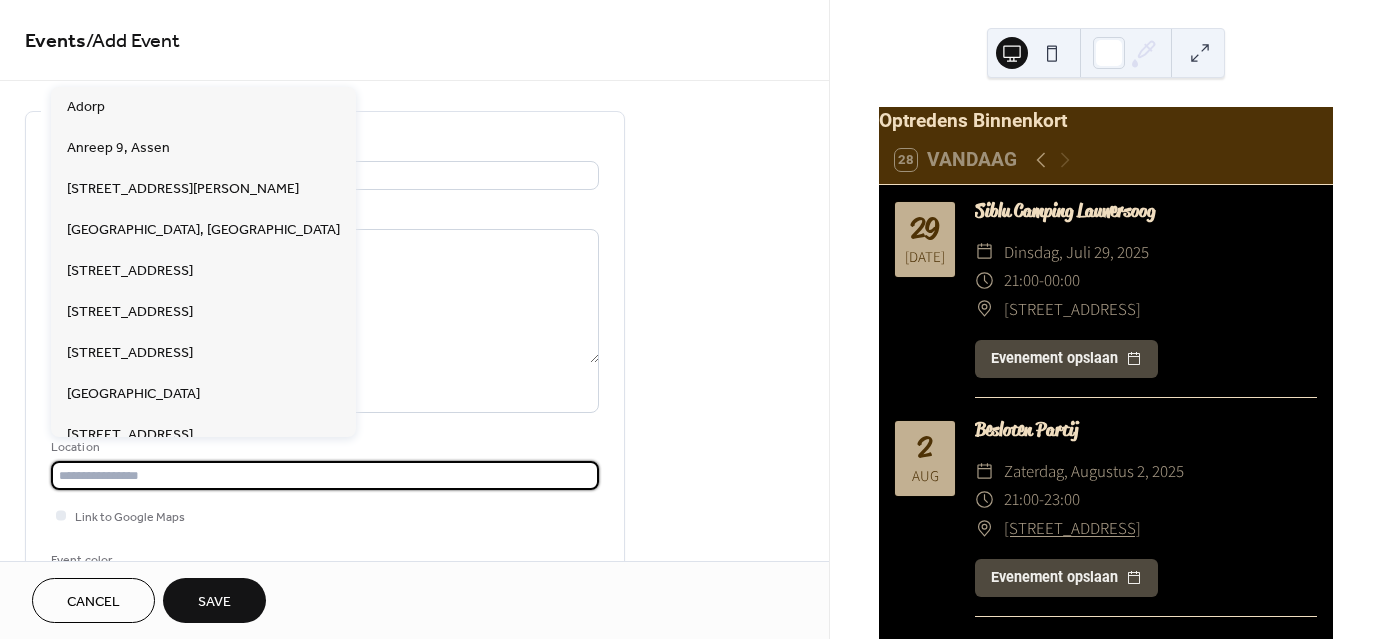 click at bounding box center [325, 475] 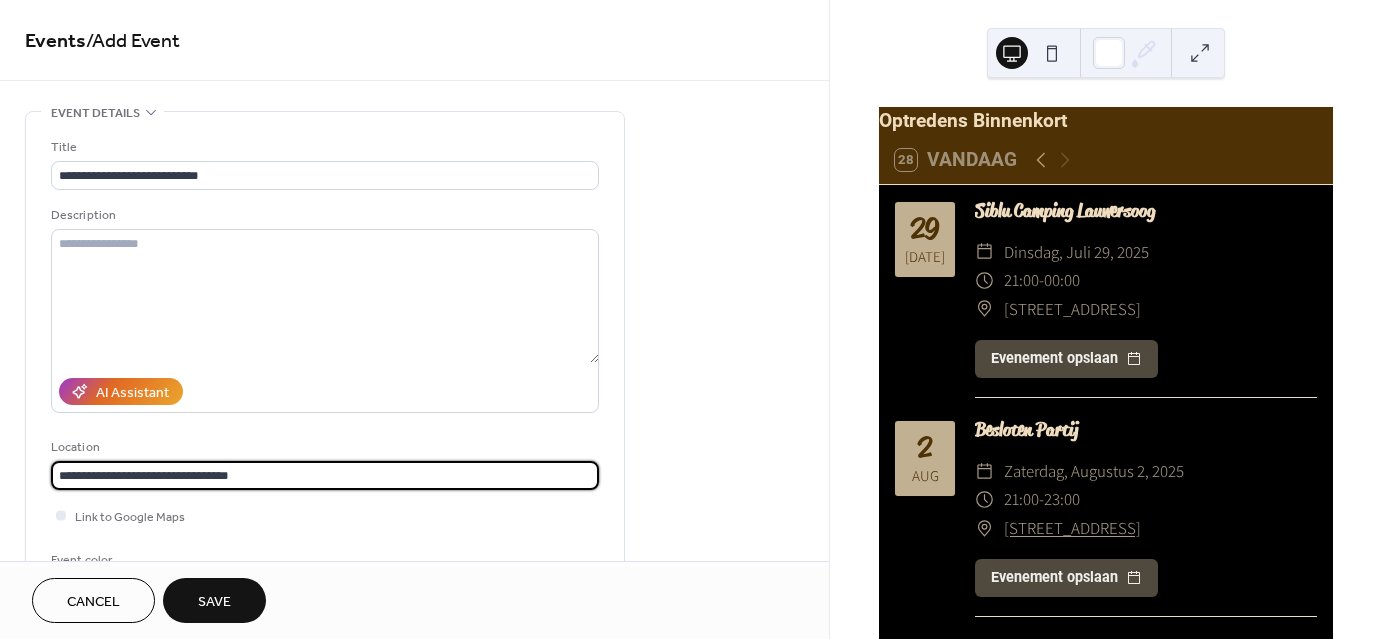 click on "**********" at bounding box center (325, 475) 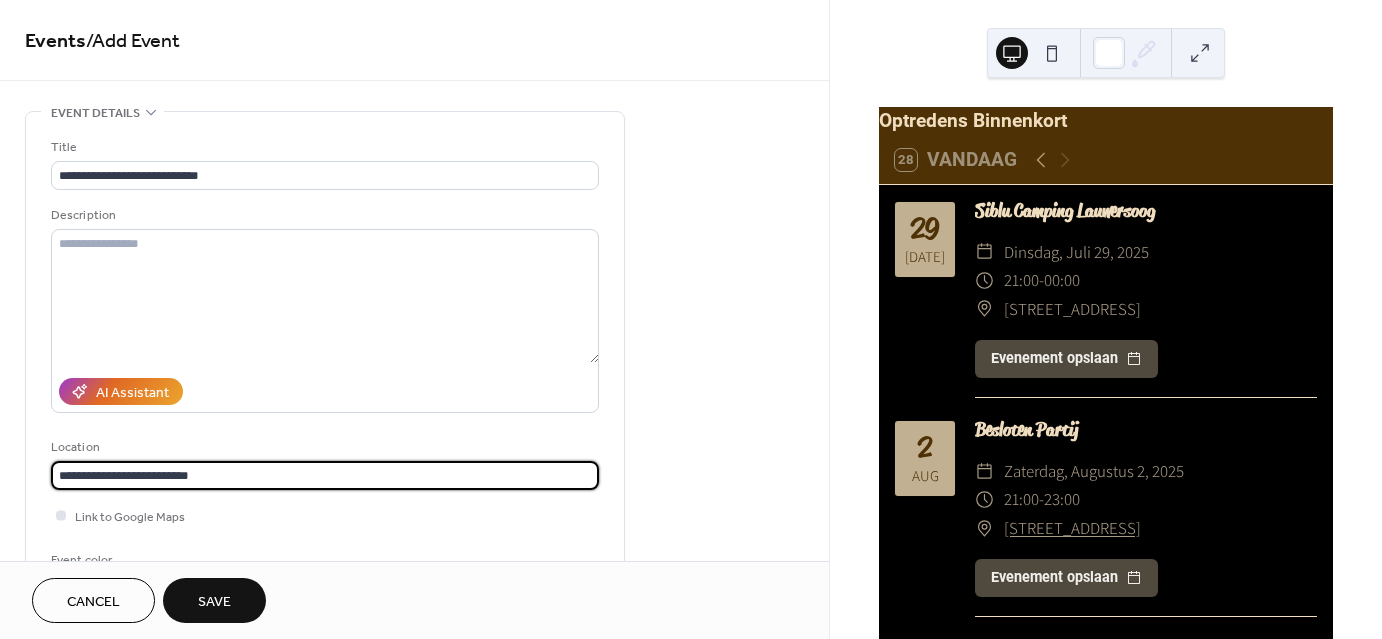 type on "**********" 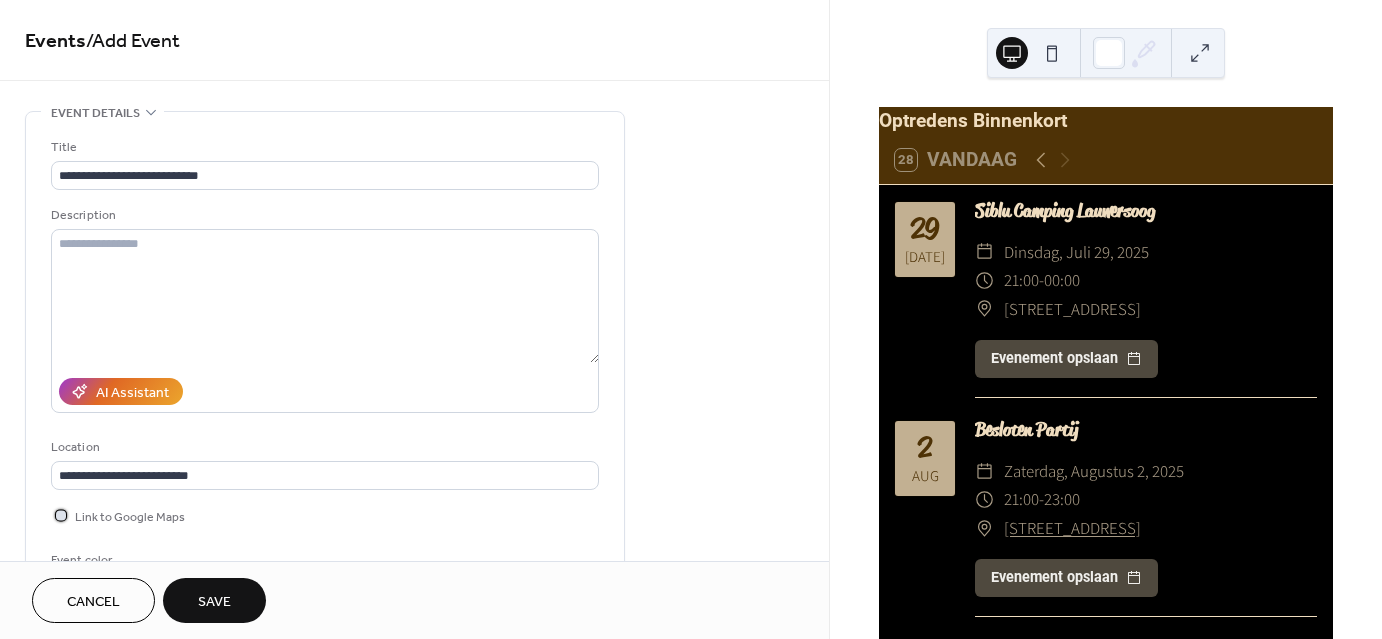 click at bounding box center (61, 515) 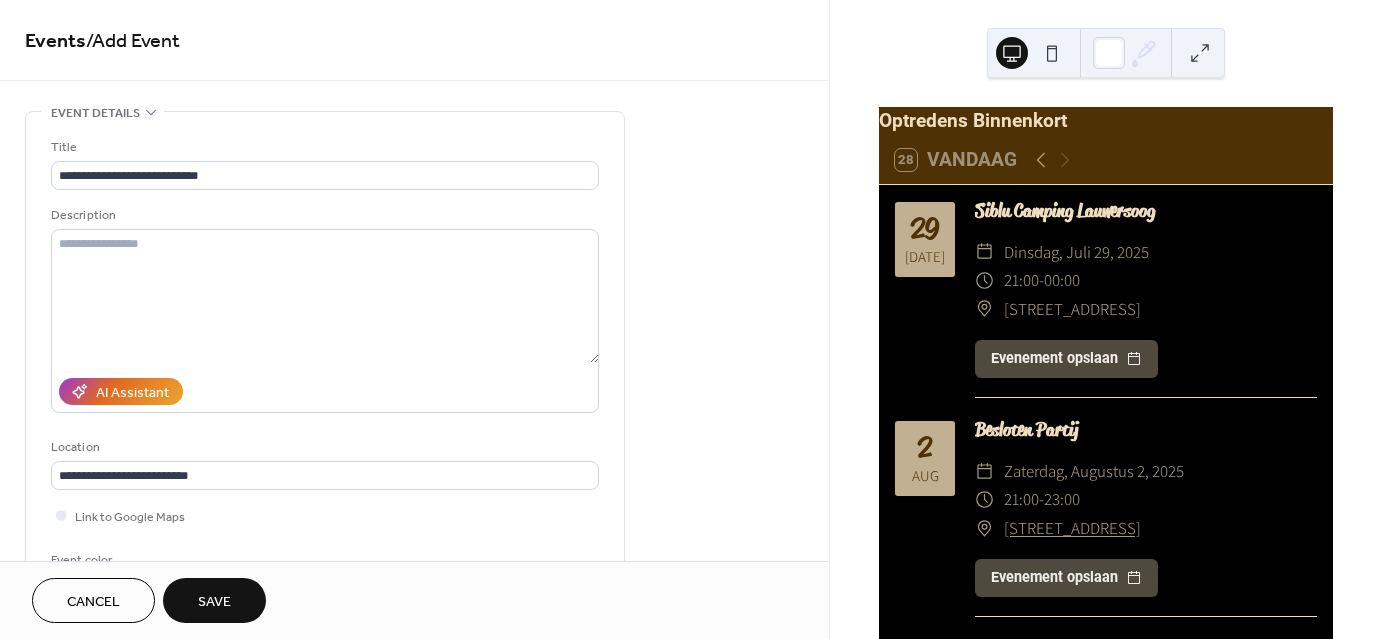 click on "Save" at bounding box center [214, 602] 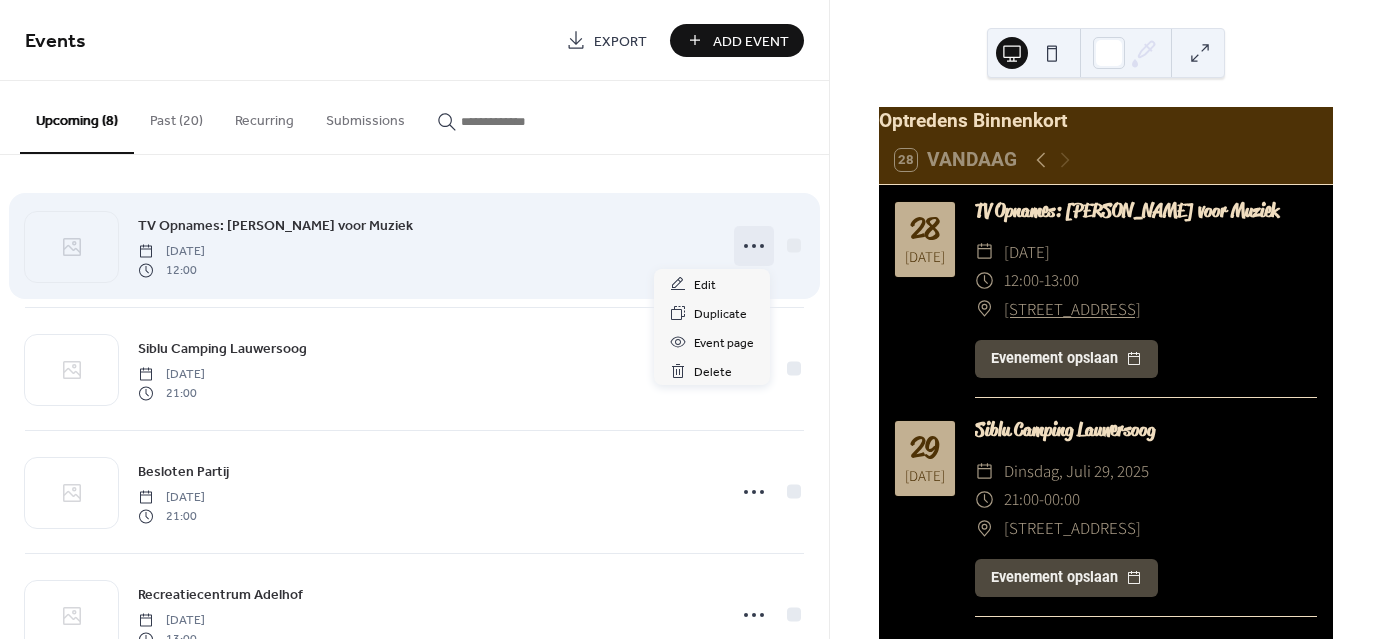 click 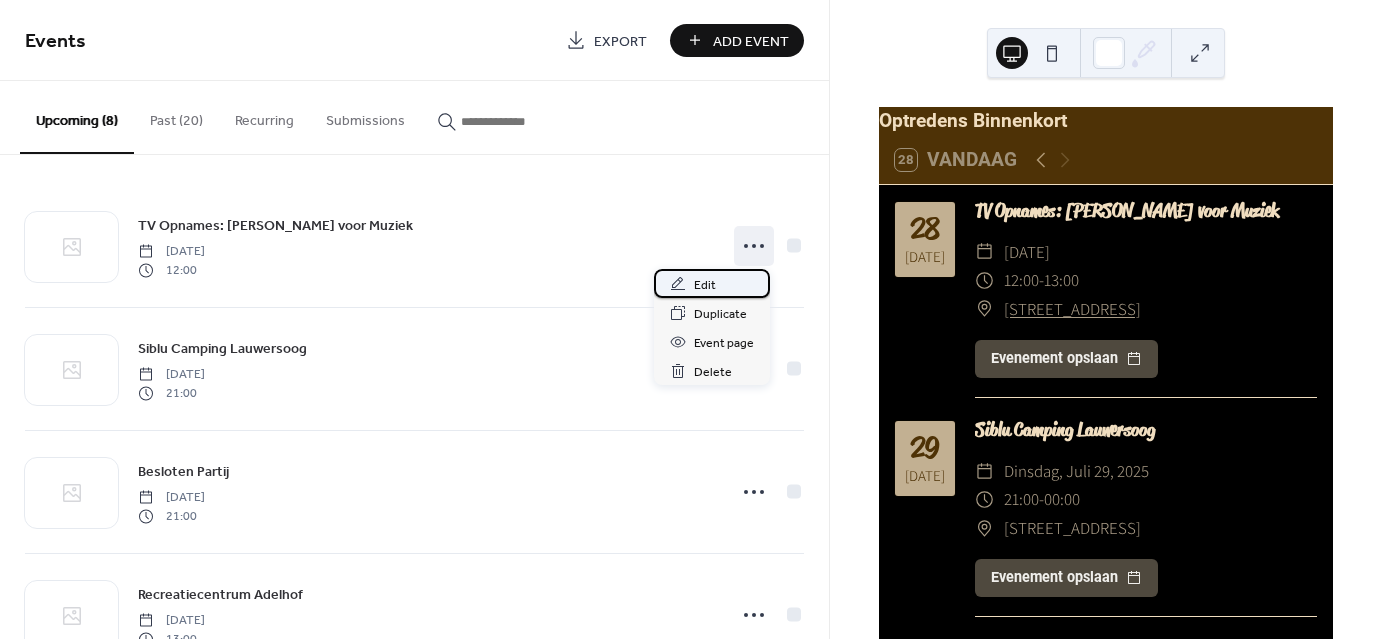 click on "Edit" at bounding box center (705, 285) 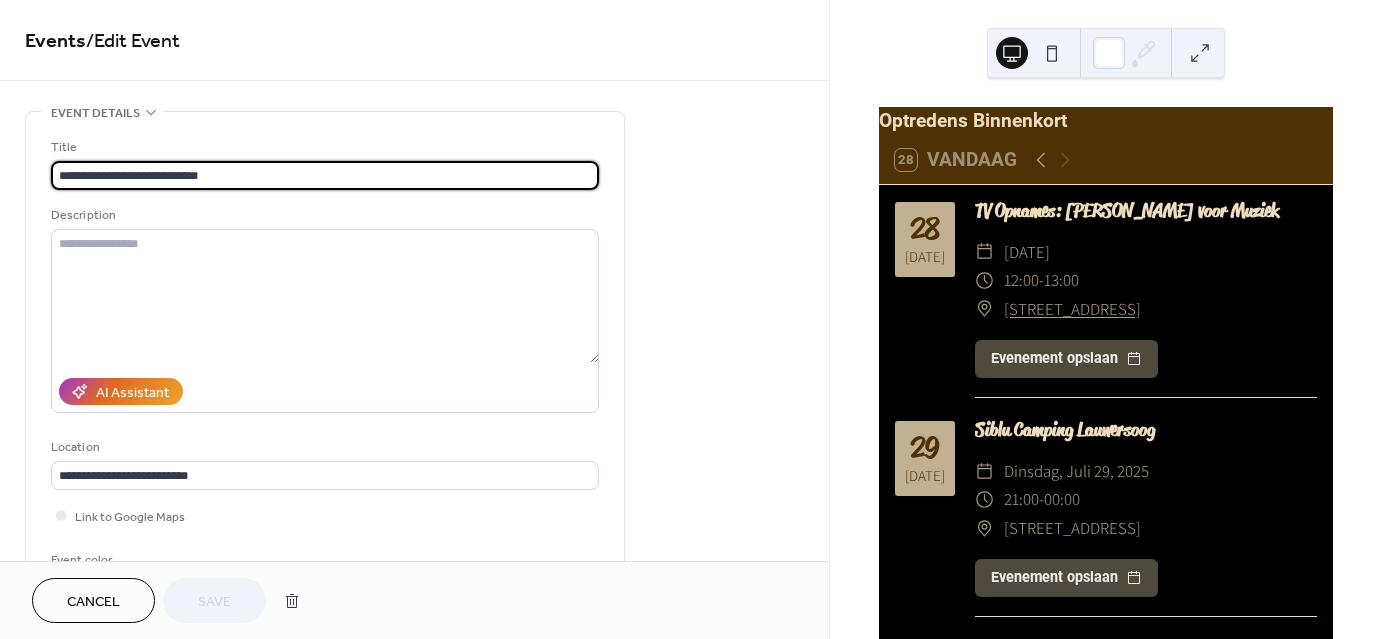 scroll, scrollTop: 0, scrollLeft: 0, axis: both 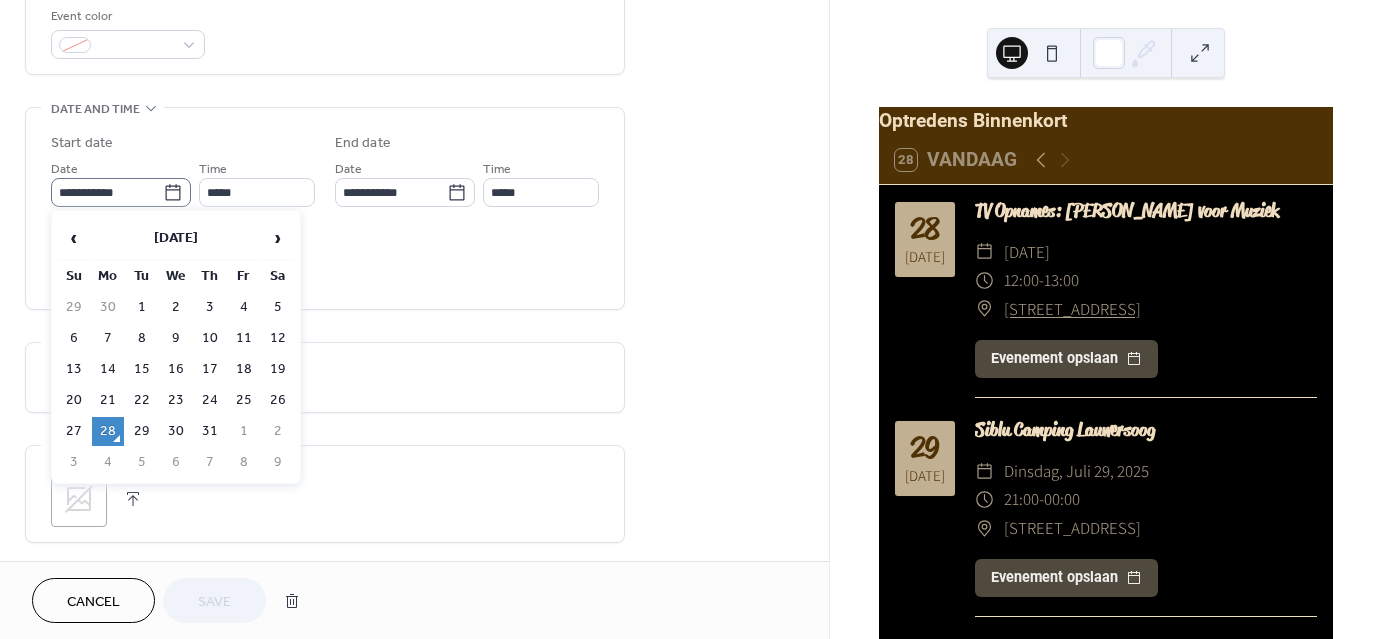 click 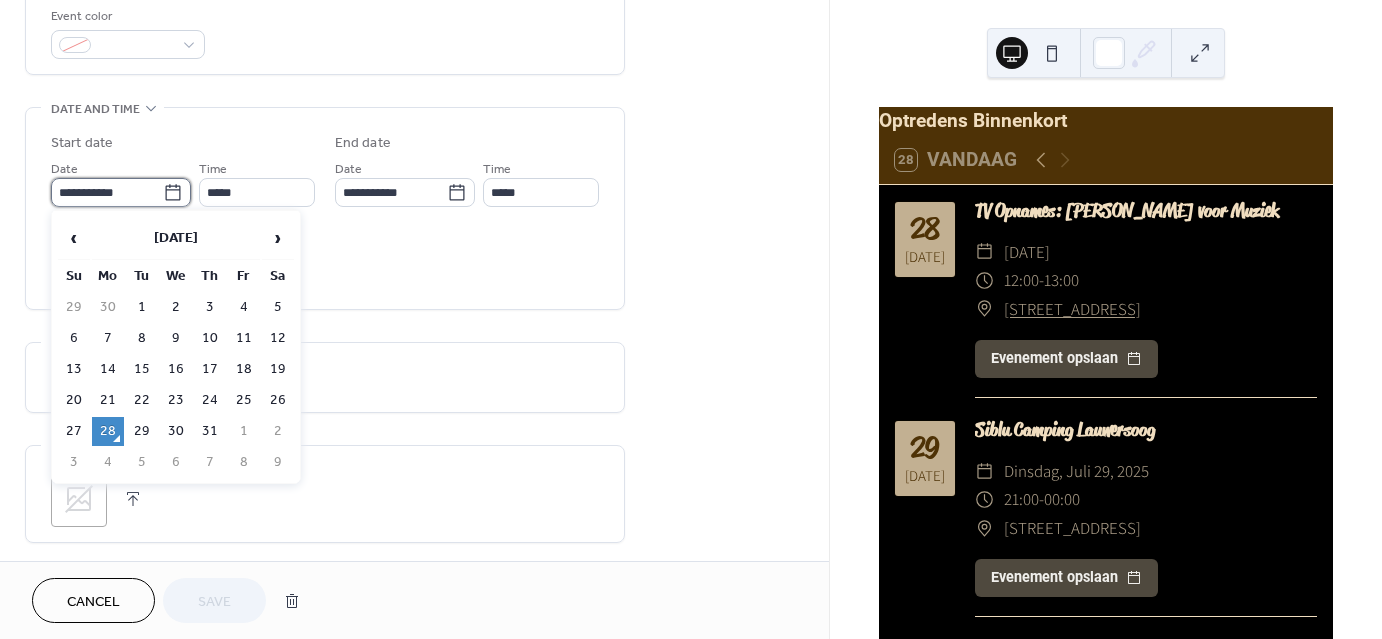 click on "**********" at bounding box center [107, 192] 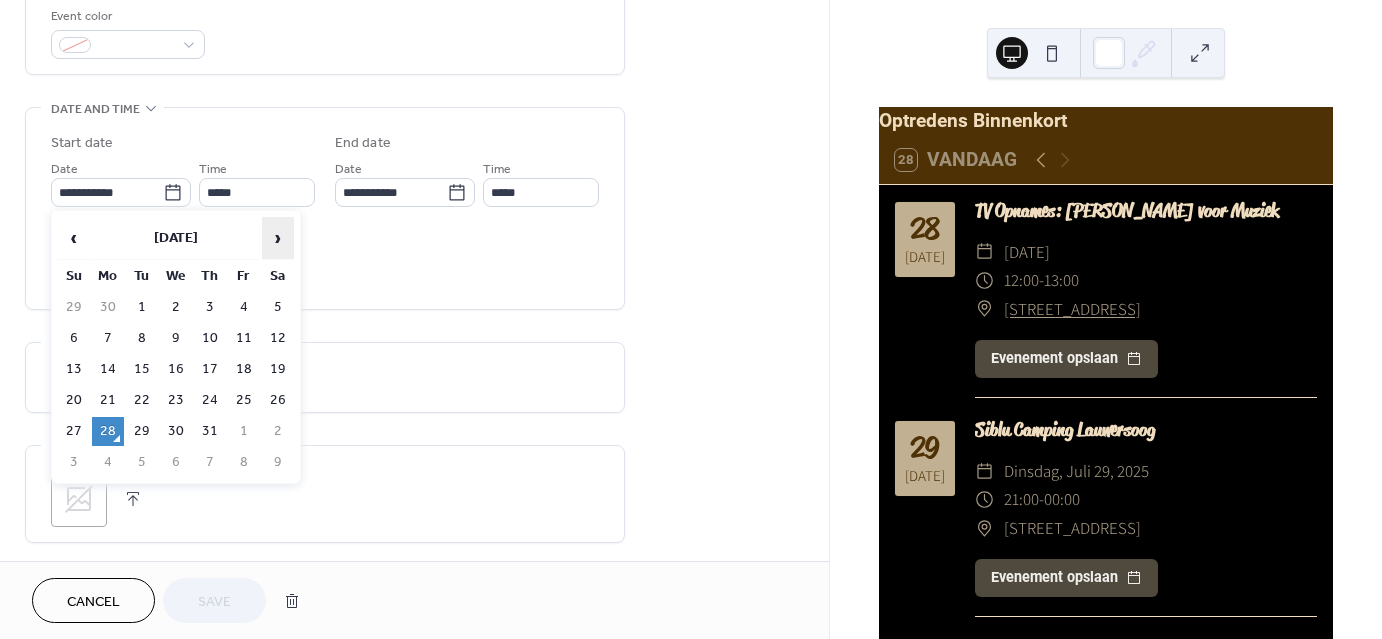 click on "›" at bounding box center (278, 238) 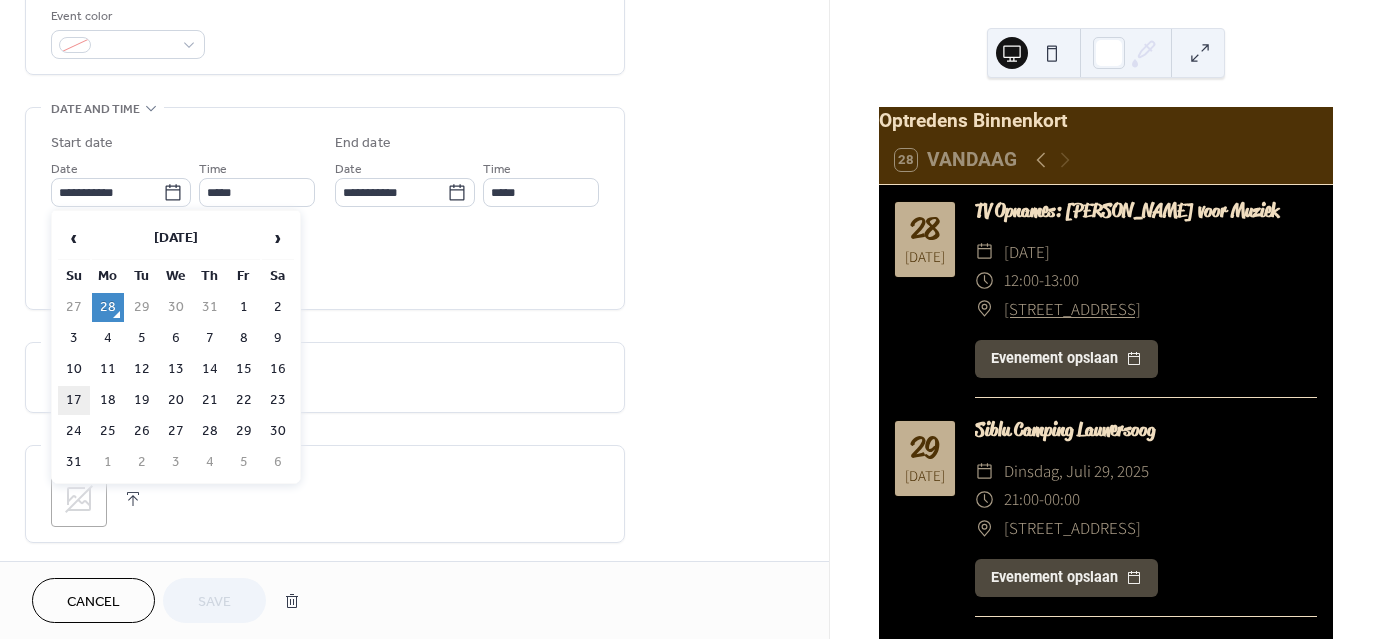 click on "17" at bounding box center (74, 400) 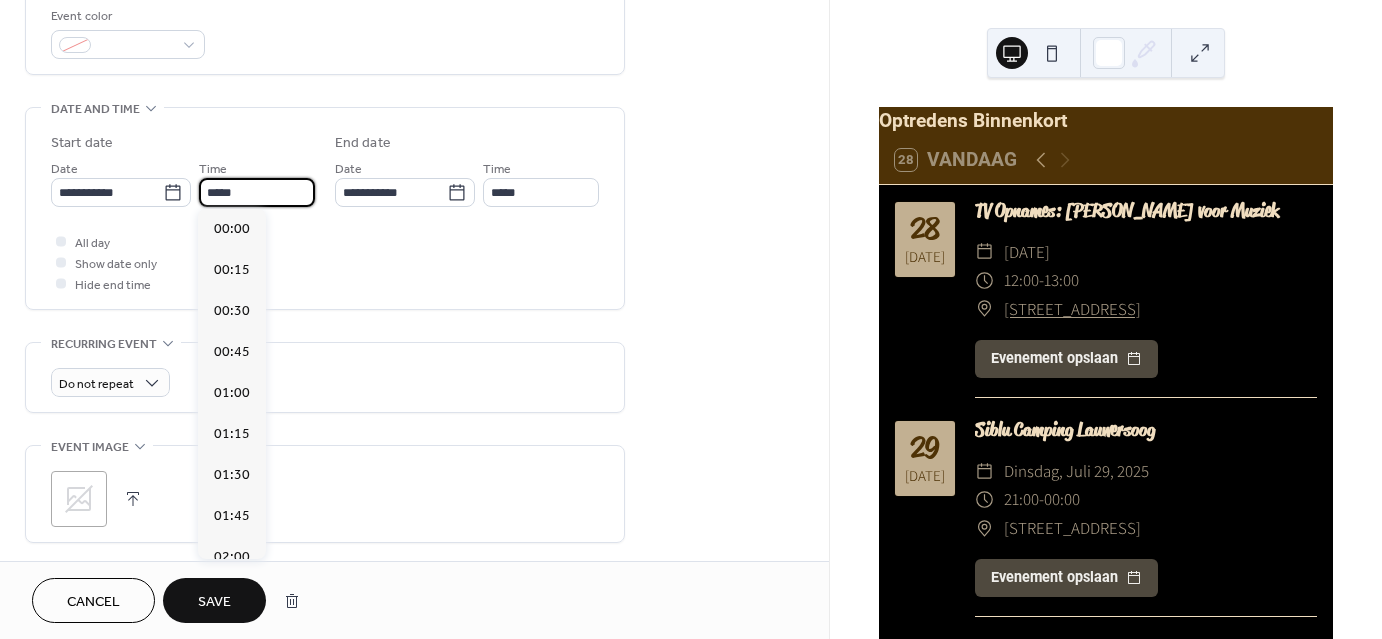 click on "*****" at bounding box center [257, 192] 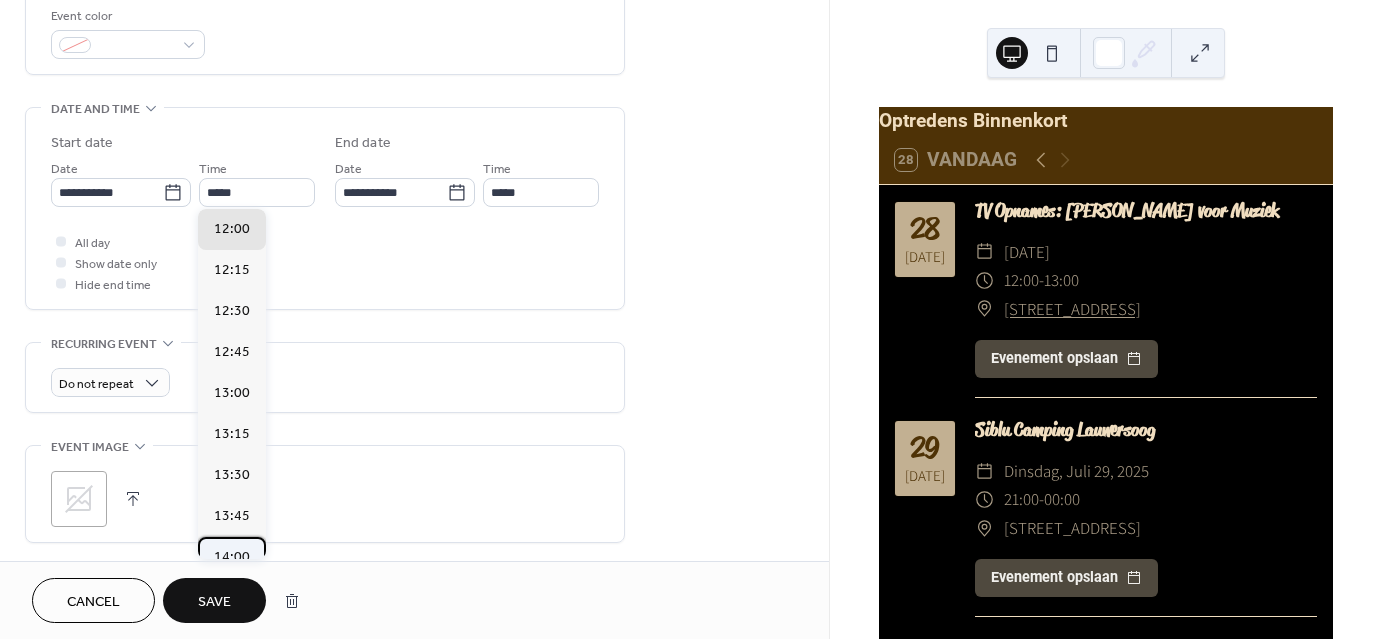 click on "14:00" at bounding box center (232, 557) 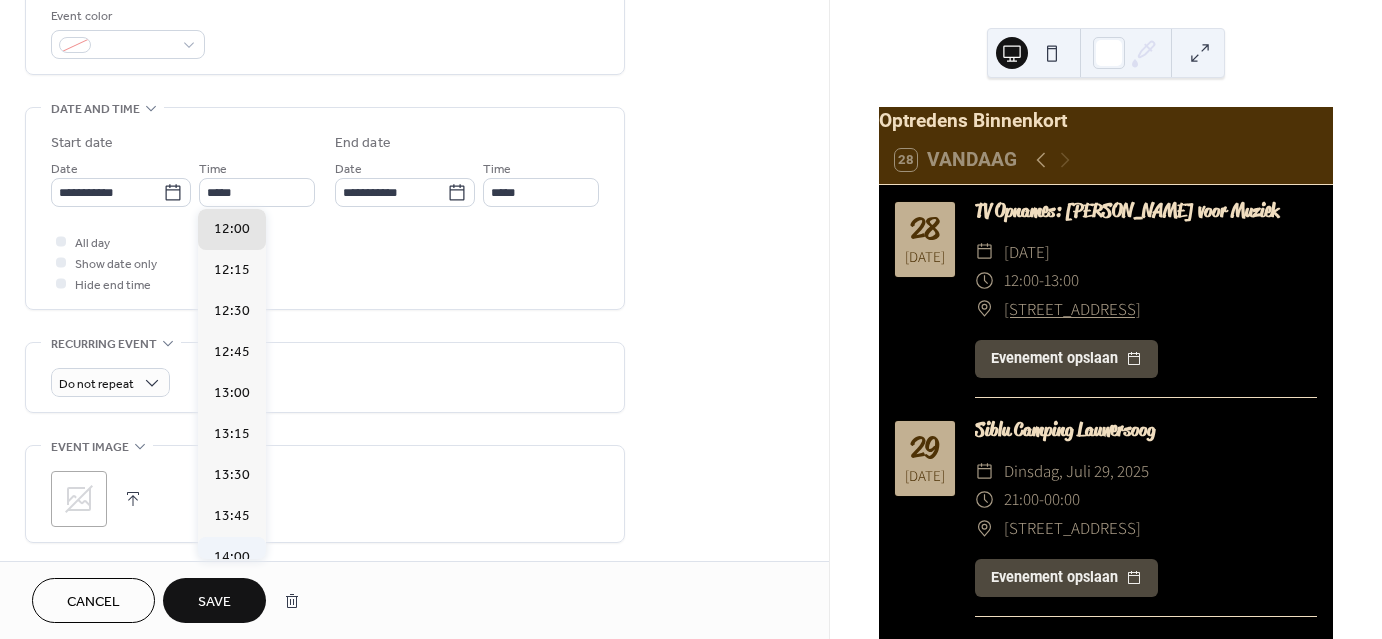 type on "*****" 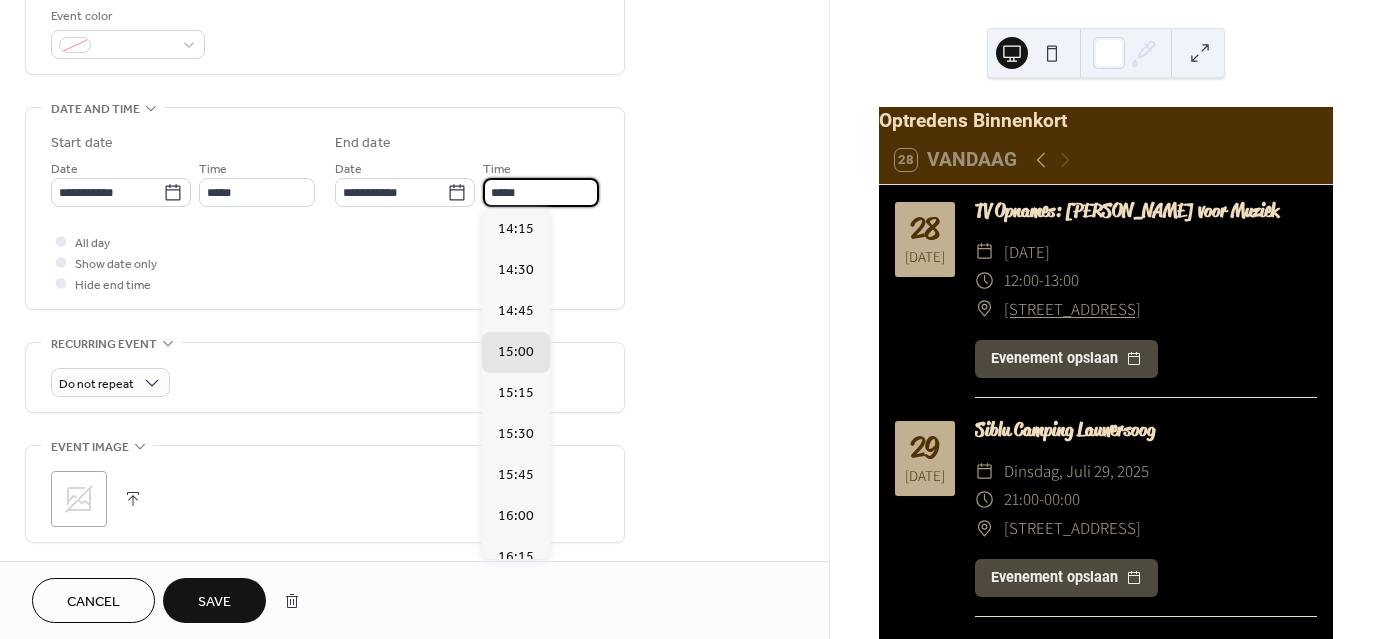 click on "*****" at bounding box center (541, 192) 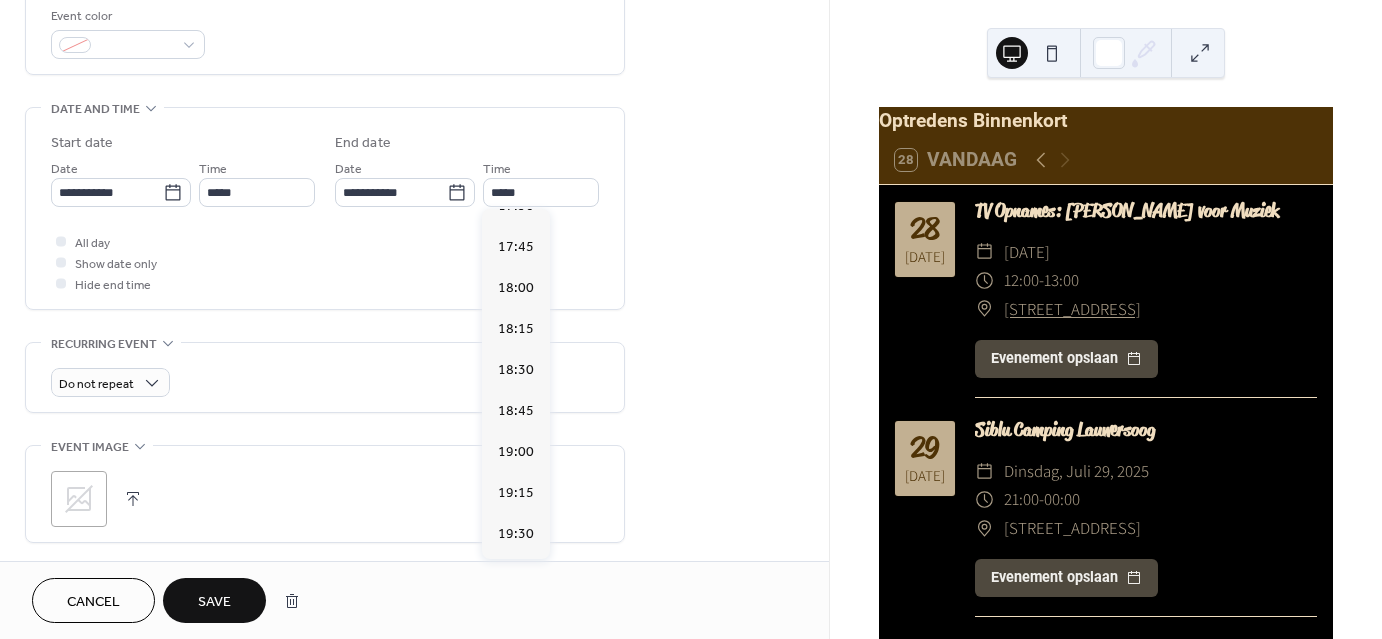scroll, scrollTop: 560, scrollLeft: 0, axis: vertical 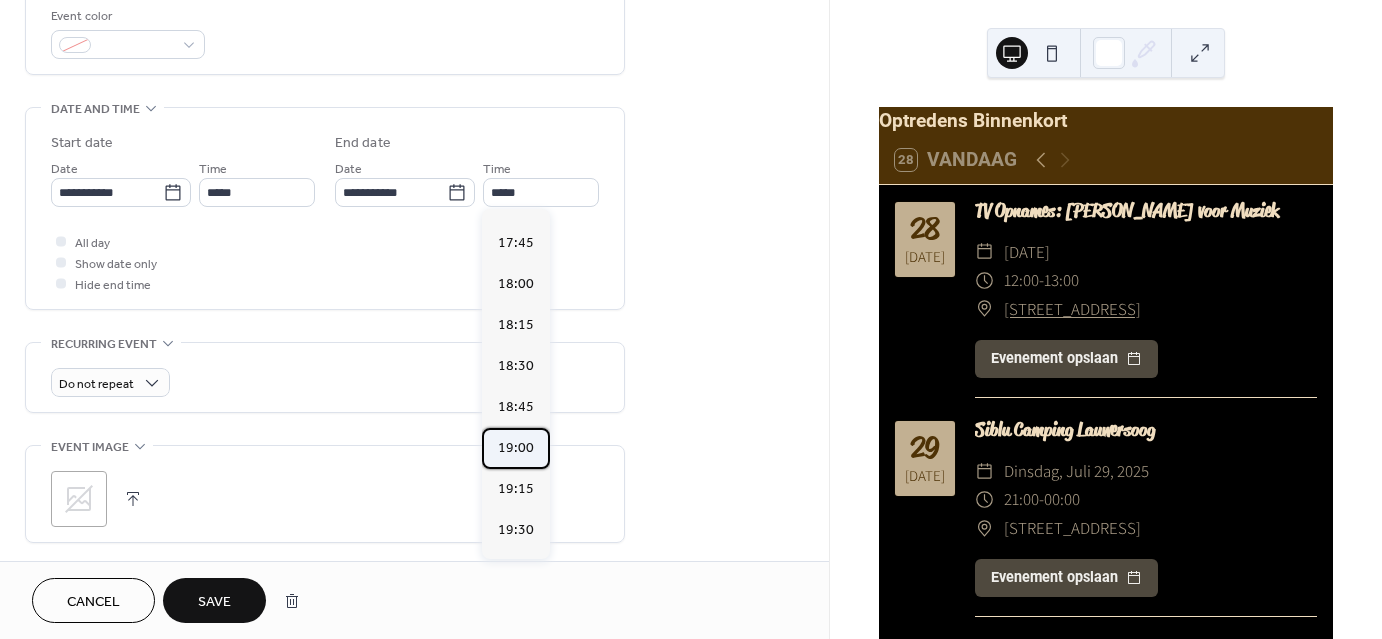 click on "19:00" at bounding box center [516, 448] 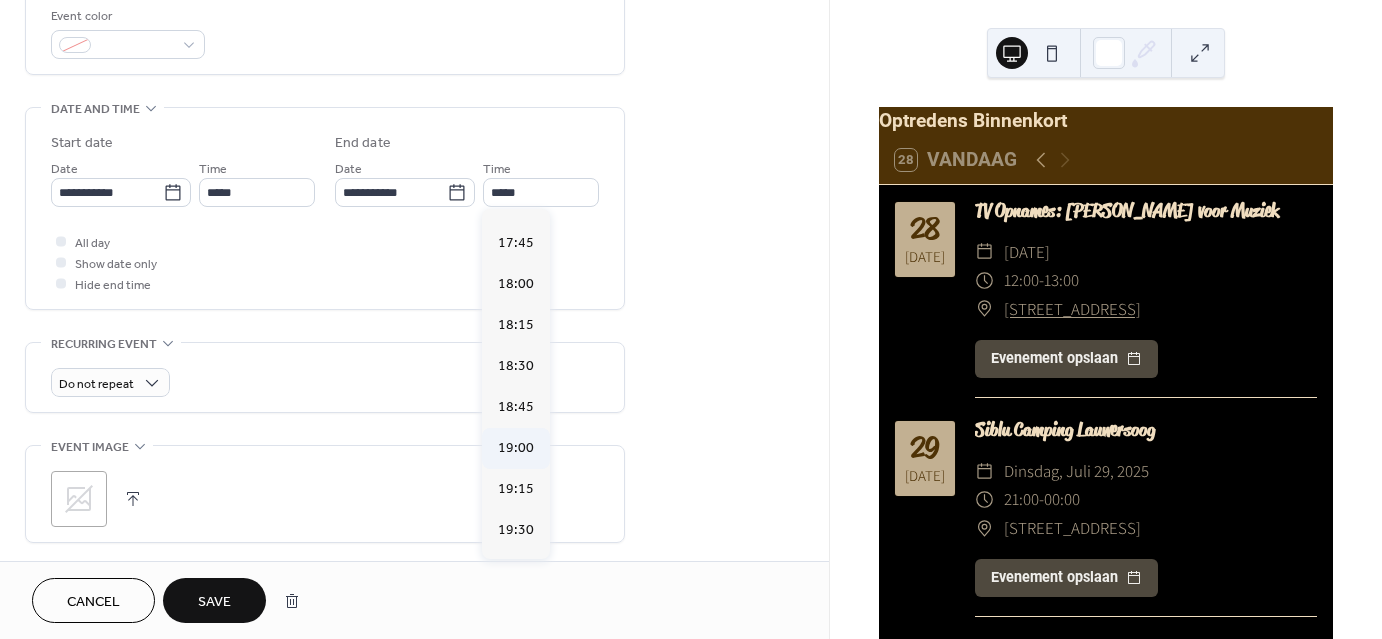 type on "*****" 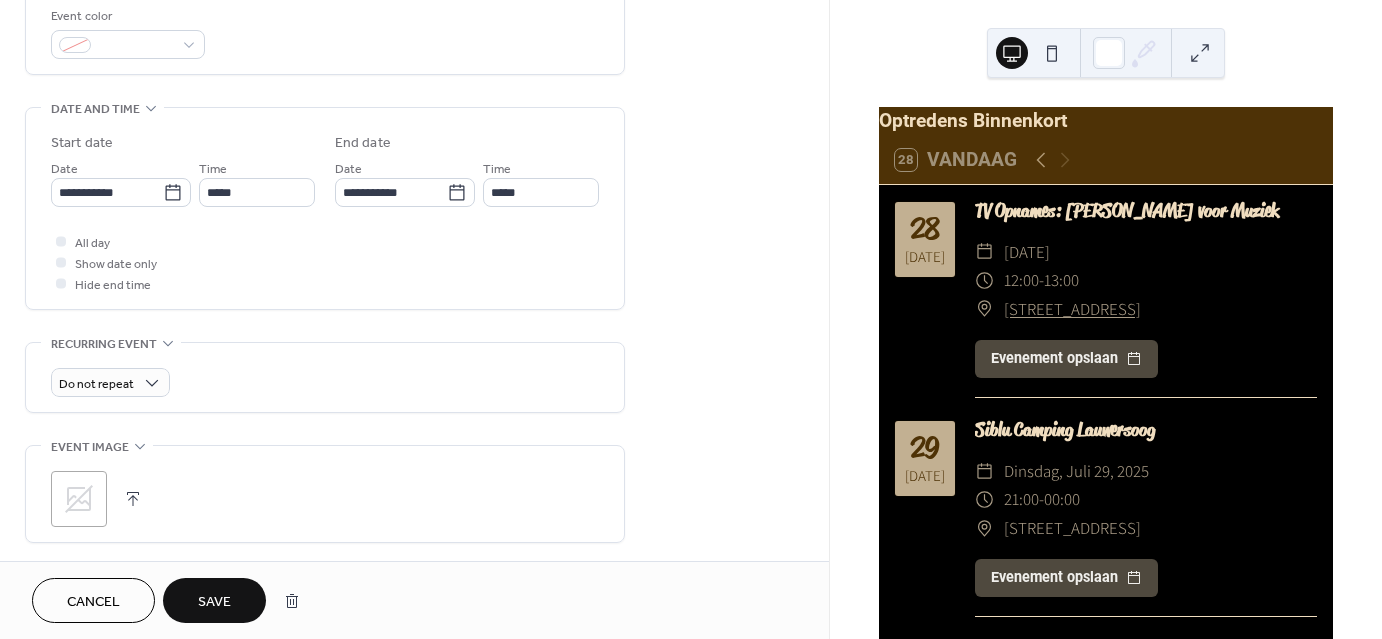 click on "Save" at bounding box center (214, 602) 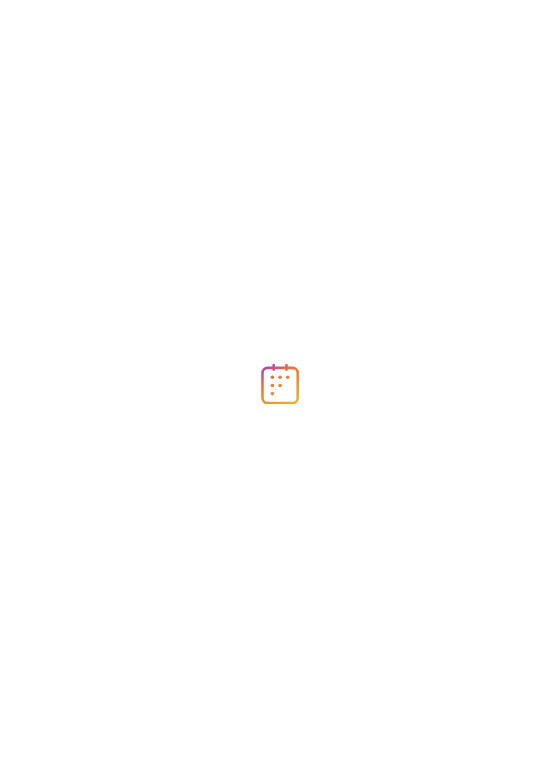 scroll, scrollTop: 0, scrollLeft: 0, axis: both 